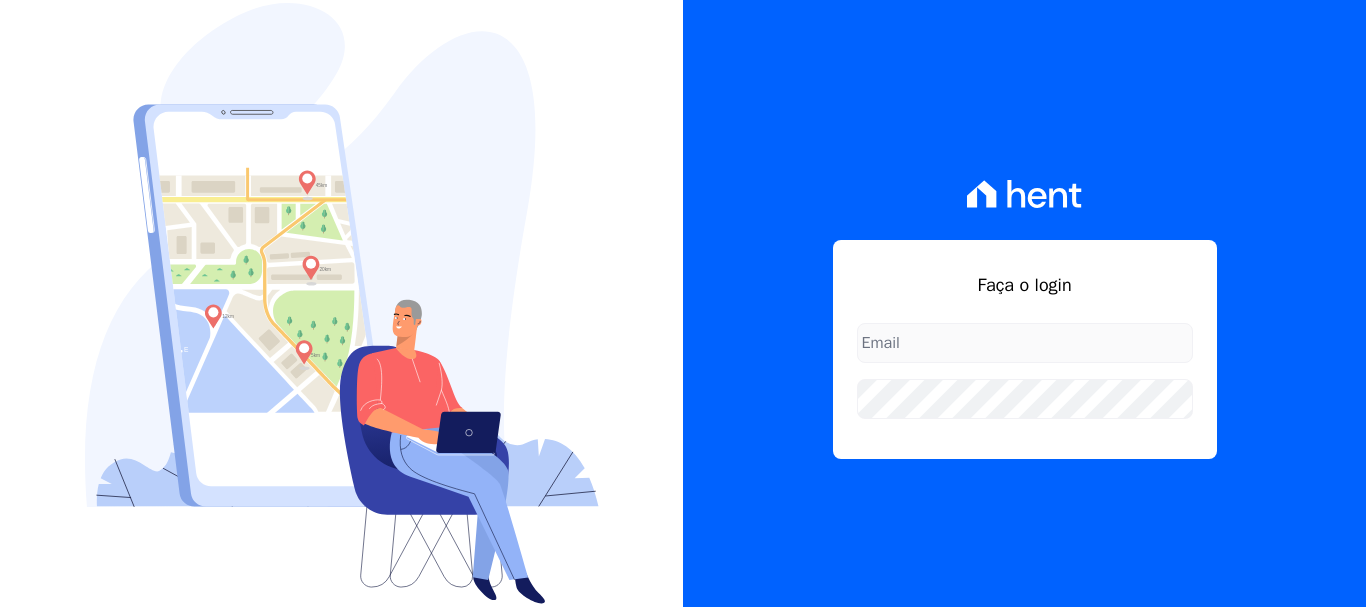 scroll, scrollTop: 0, scrollLeft: 0, axis: both 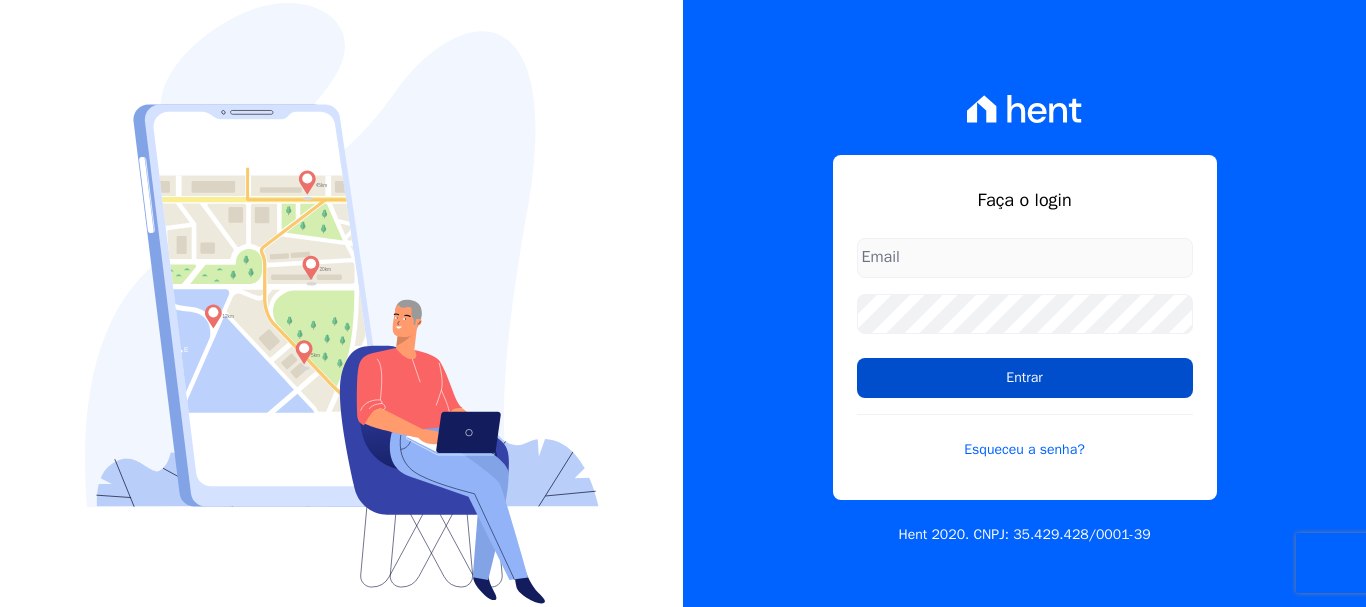type on "[EMAIL_ADDRESS][DOMAIN_NAME]" 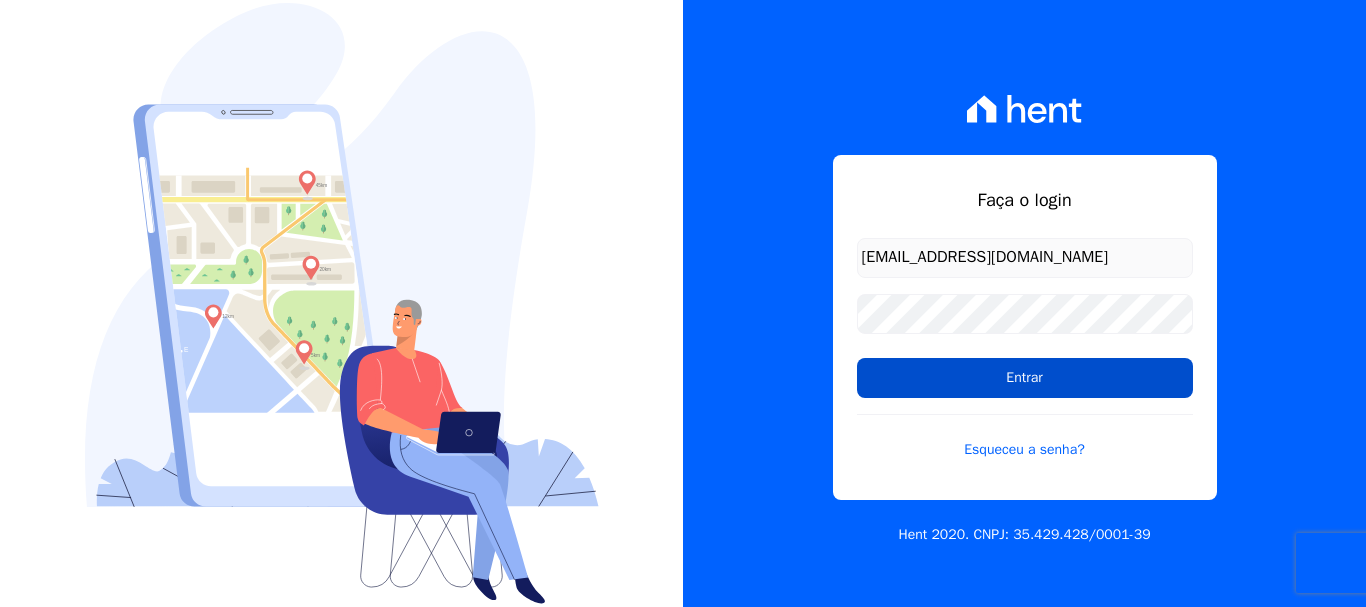 click on "Entrar" at bounding box center [1025, 378] 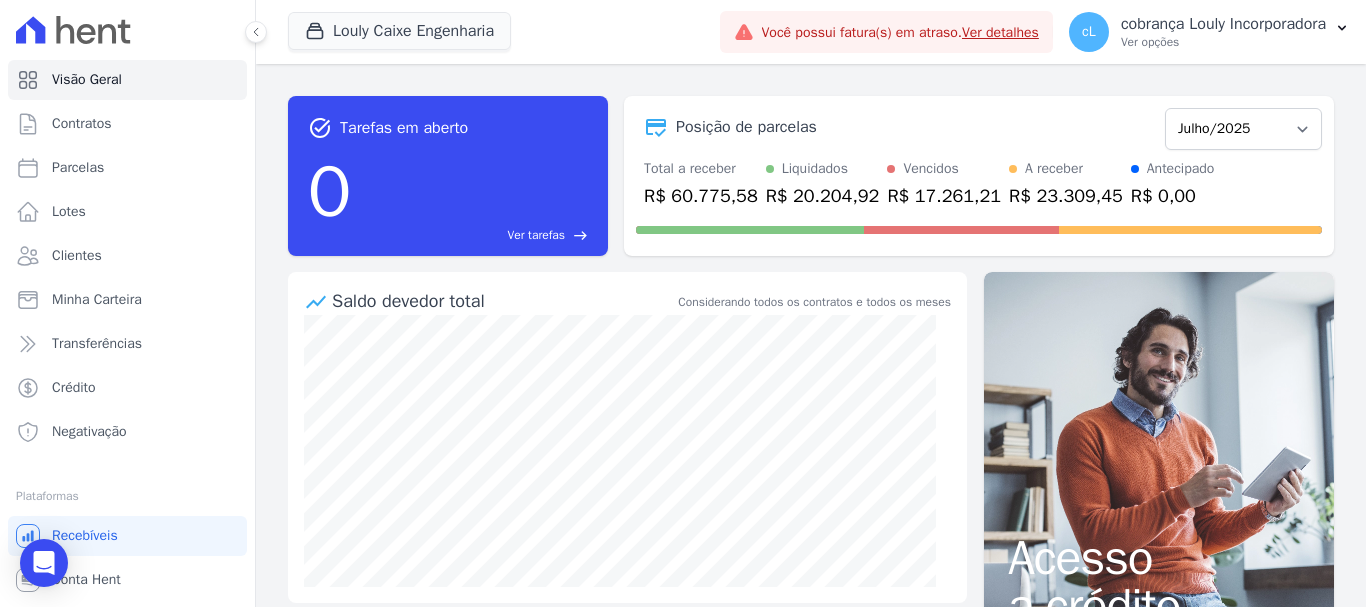 scroll, scrollTop: 0, scrollLeft: 0, axis: both 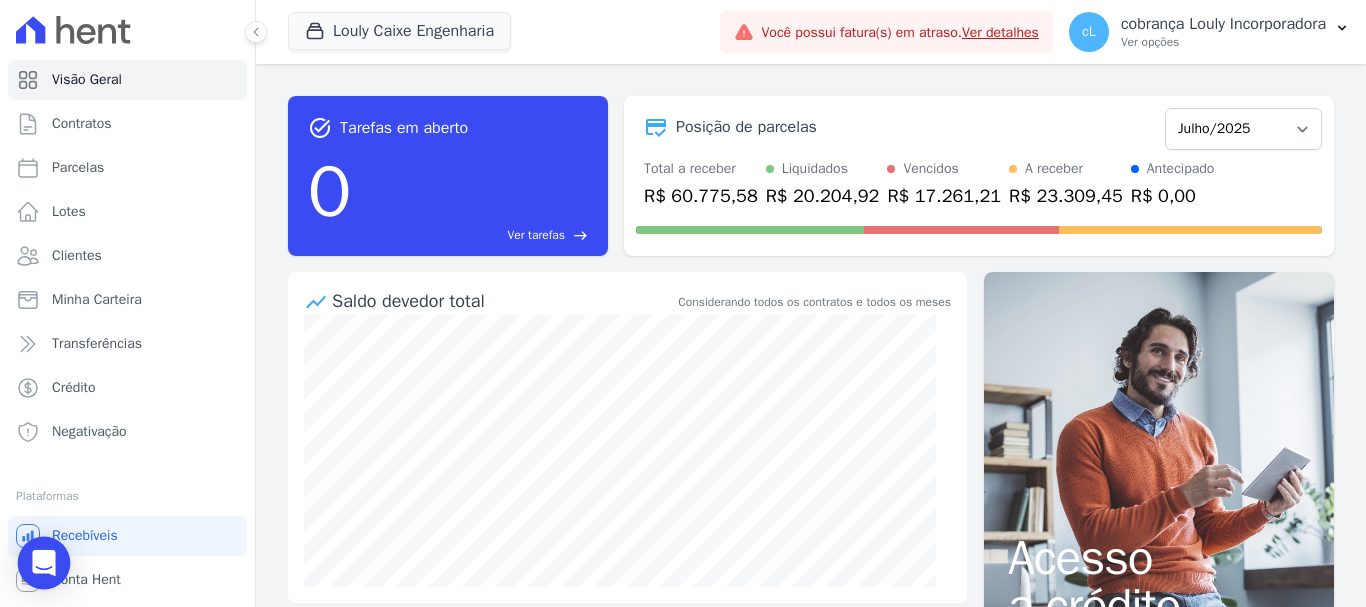 click 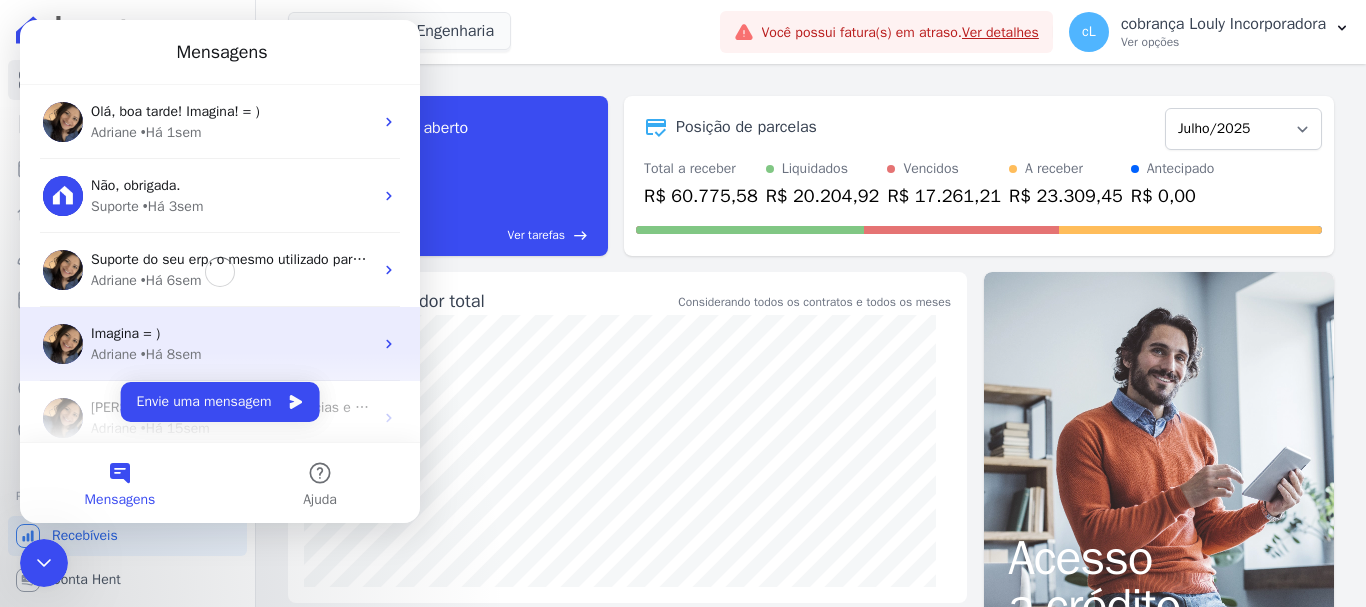 scroll, scrollTop: 0, scrollLeft: 0, axis: both 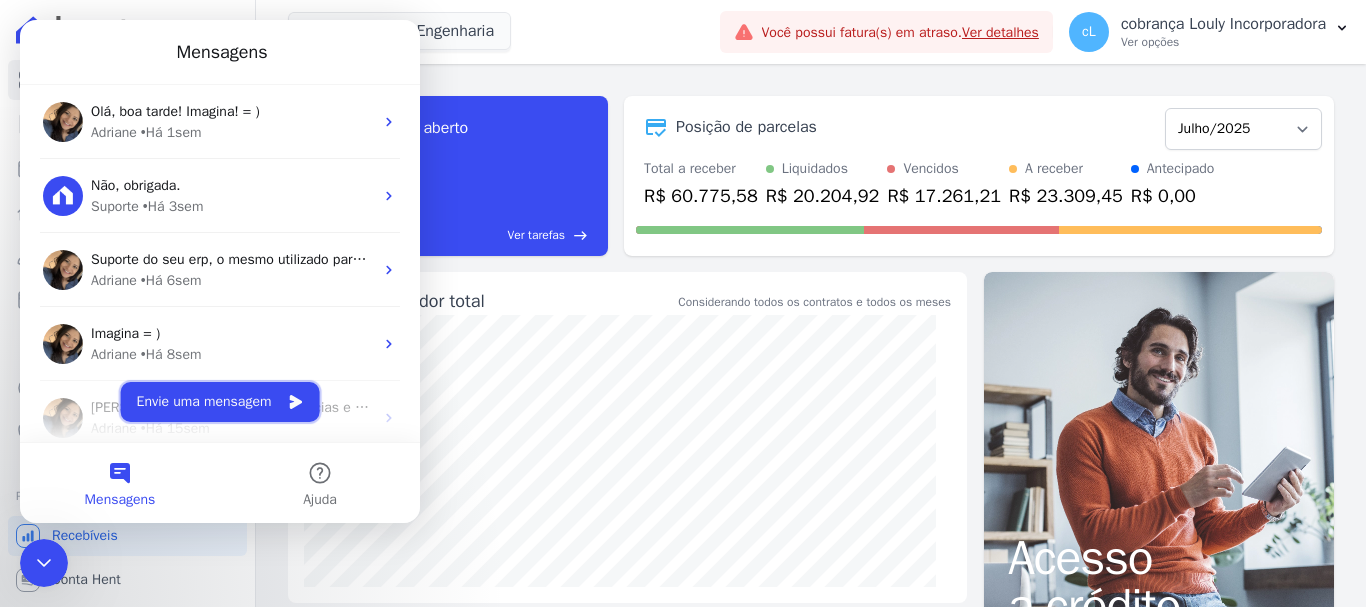 click on "Envie uma mensagem" at bounding box center [220, 402] 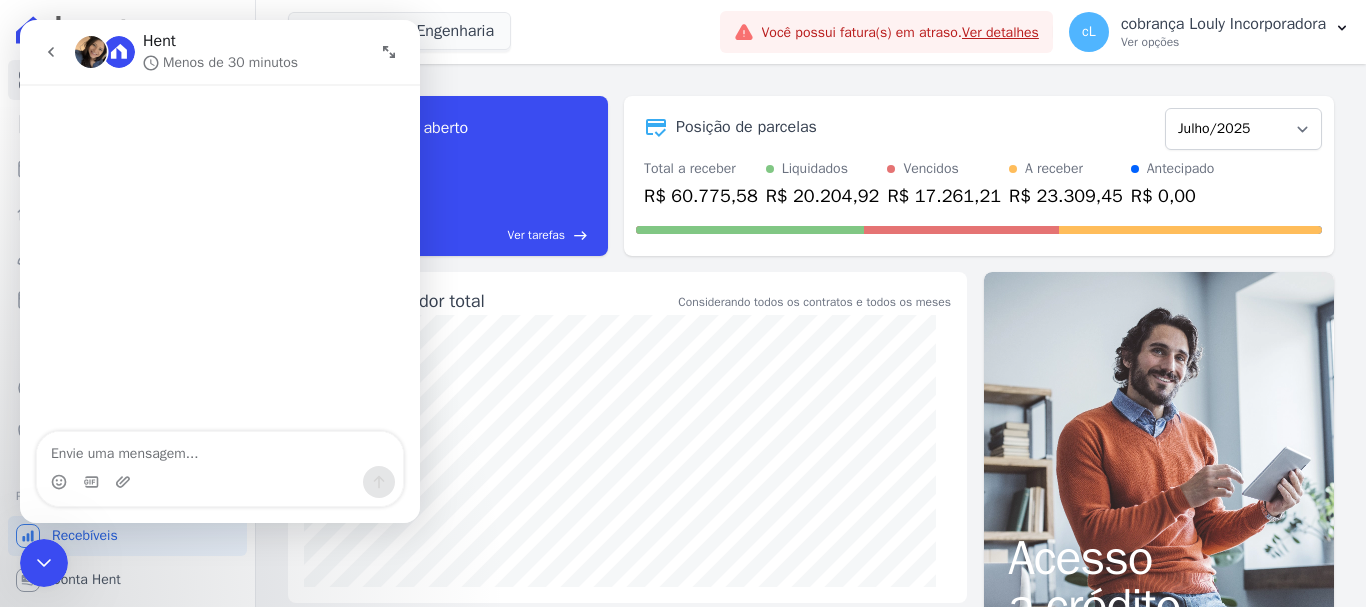 click at bounding box center (220, 449) 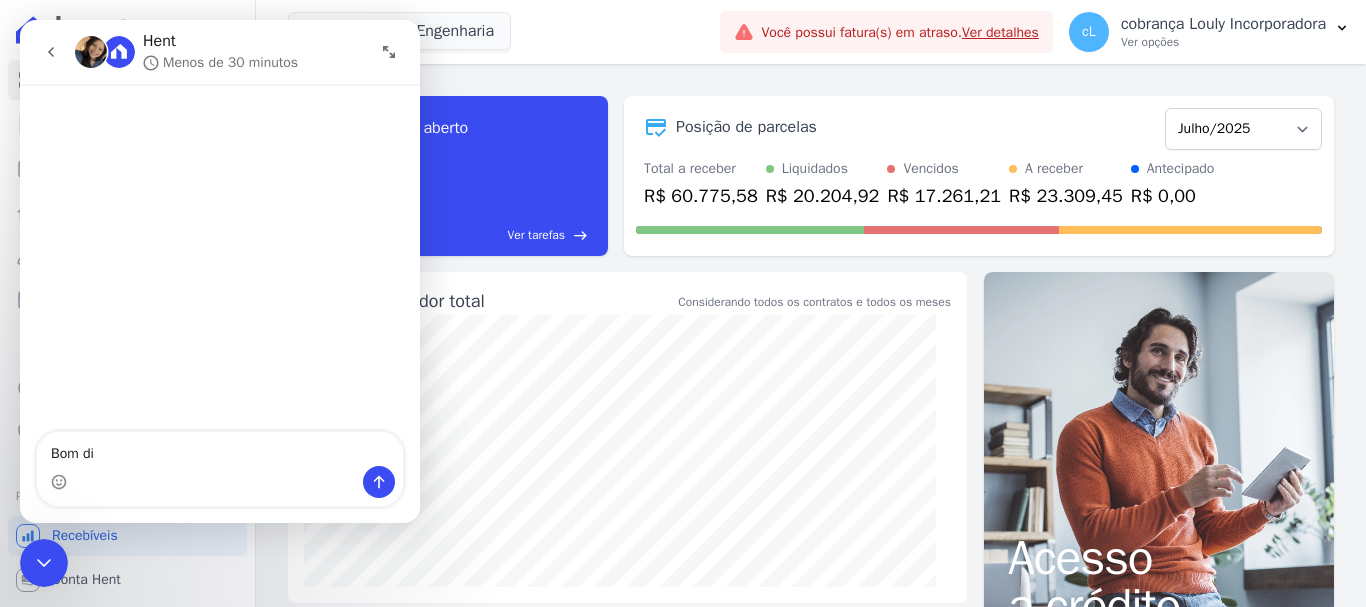 type on "Bom dia" 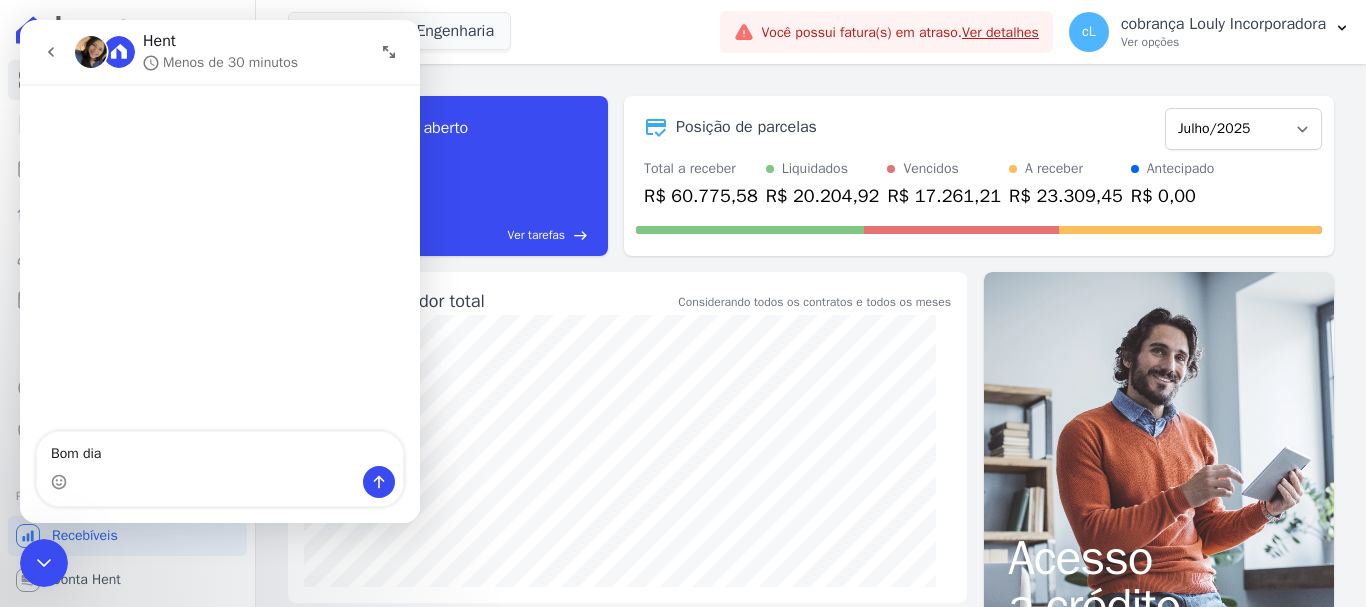 type 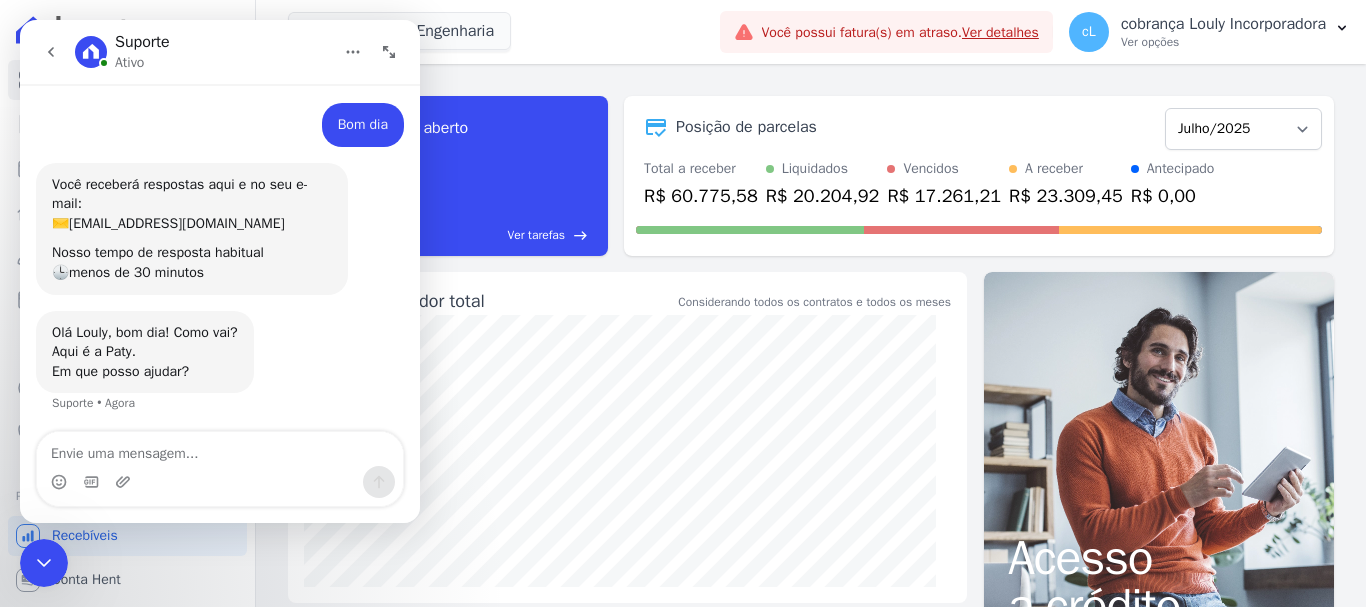 scroll, scrollTop: 9, scrollLeft: 0, axis: vertical 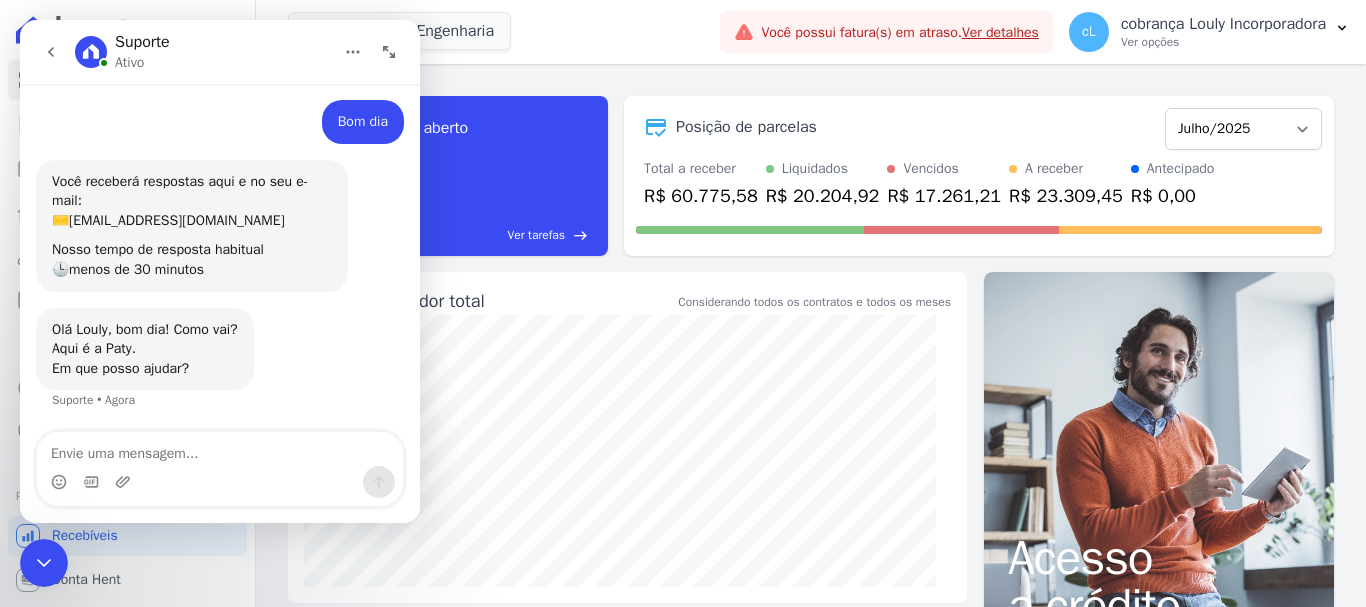 click at bounding box center [125, 482] 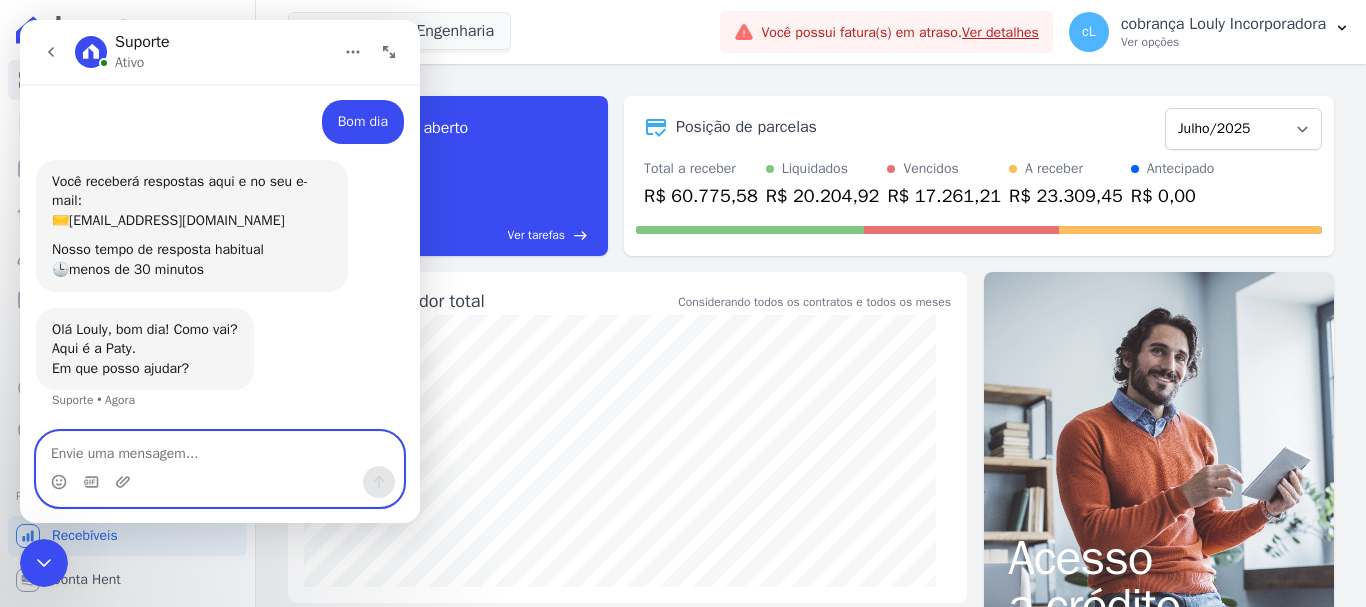 click at bounding box center (220, 449) 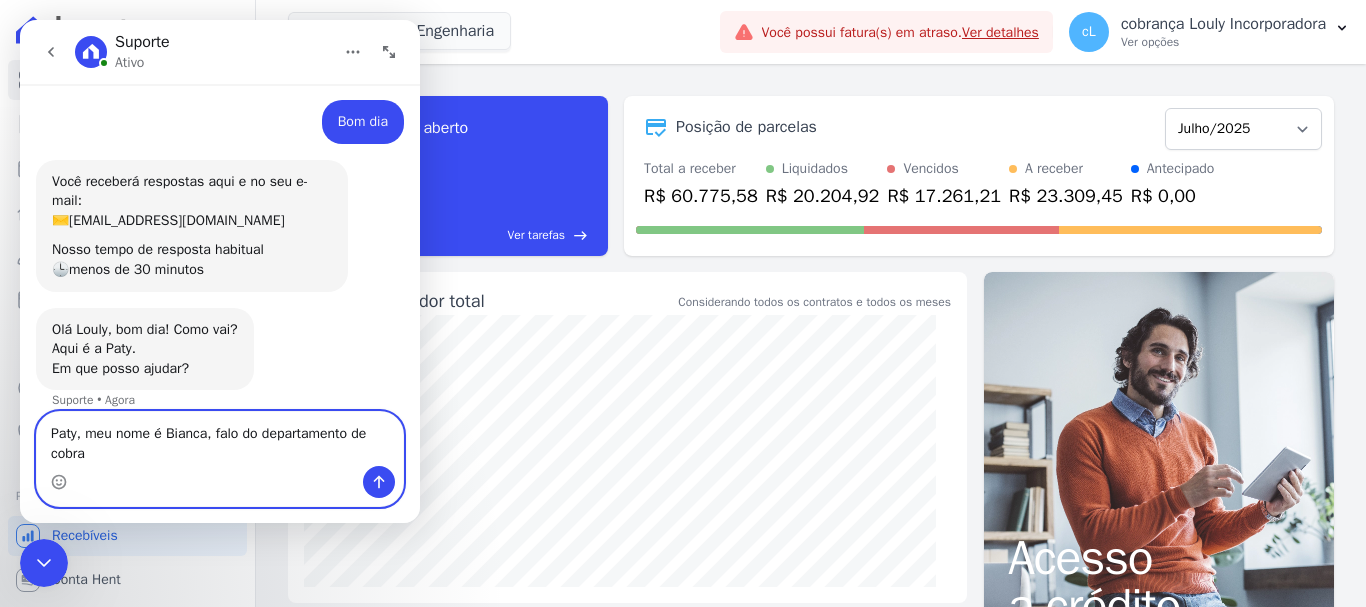 scroll, scrollTop: 29, scrollLeft: 0, axis: vertical 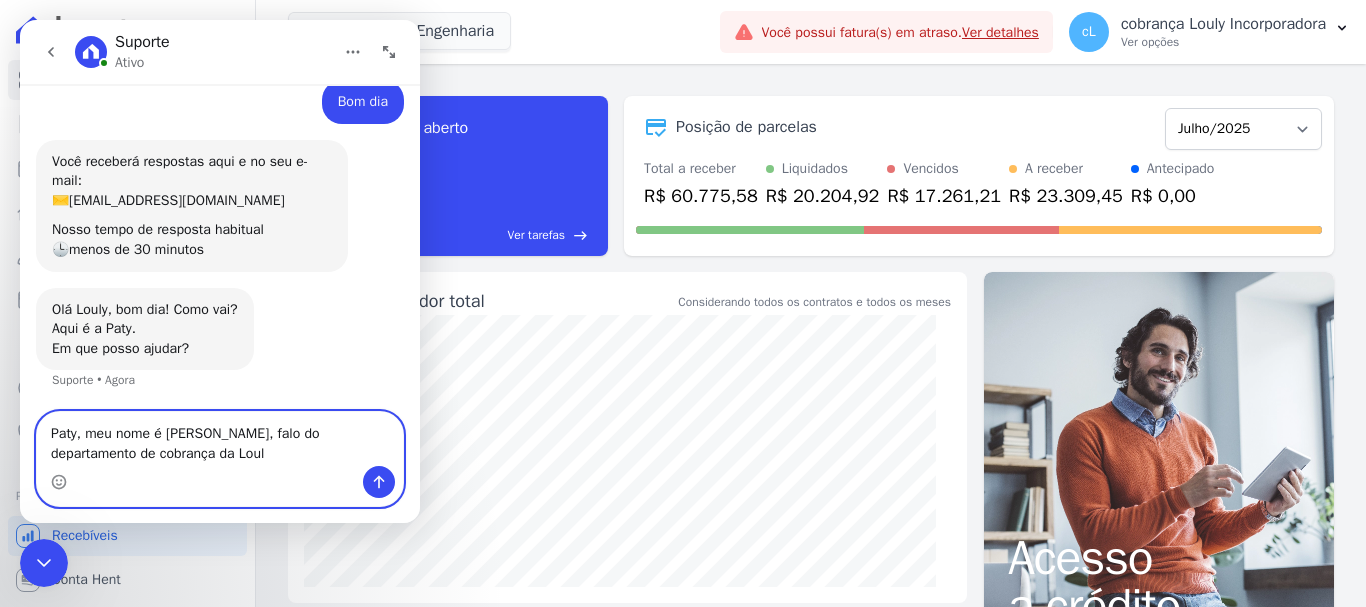 type on "Paty, meu nome é [PERSON_NAME], falo do departamento de cobrança da Louly" 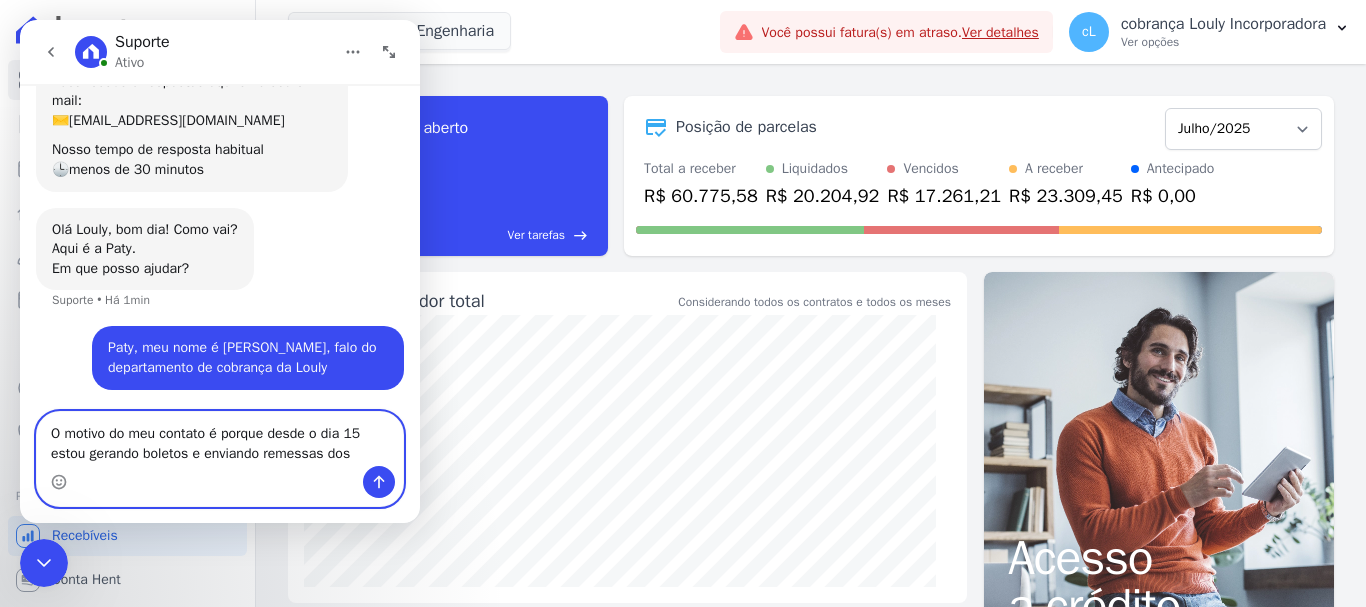 scroll, scrollTop: 129, scrollLeft: 0, axis: vertical 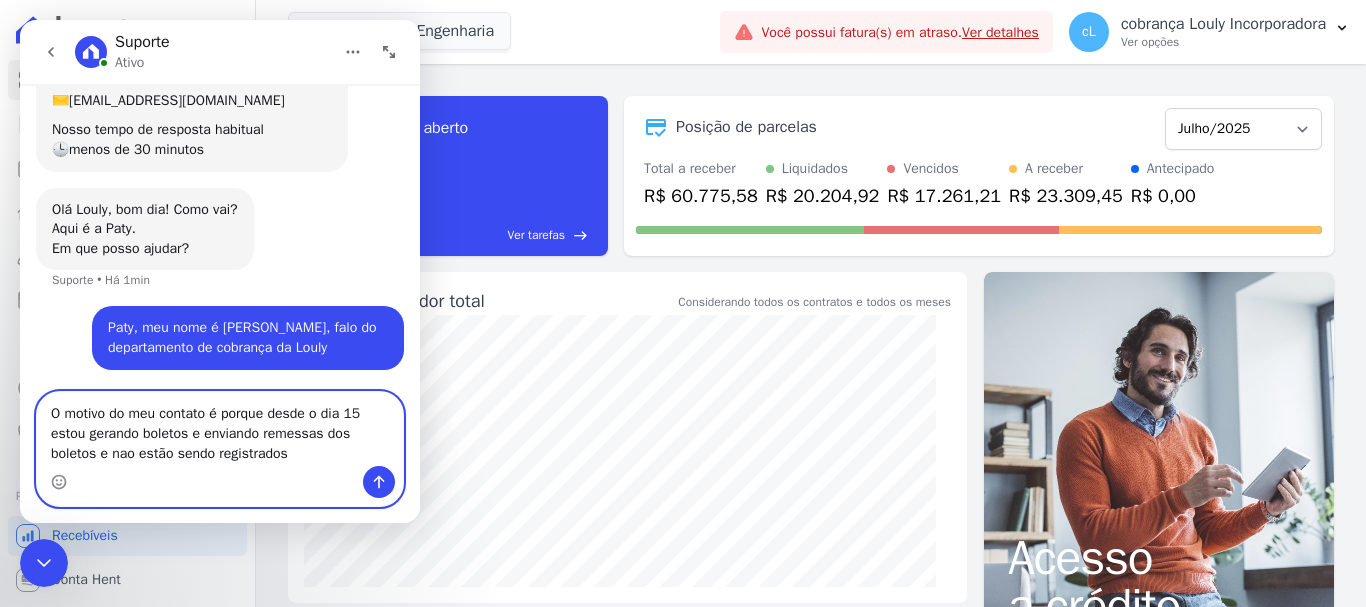 drag, startPoint x: 372, startPoint y: 407, endPoint x: 387, endPoint y: 432, distance: 29.15476 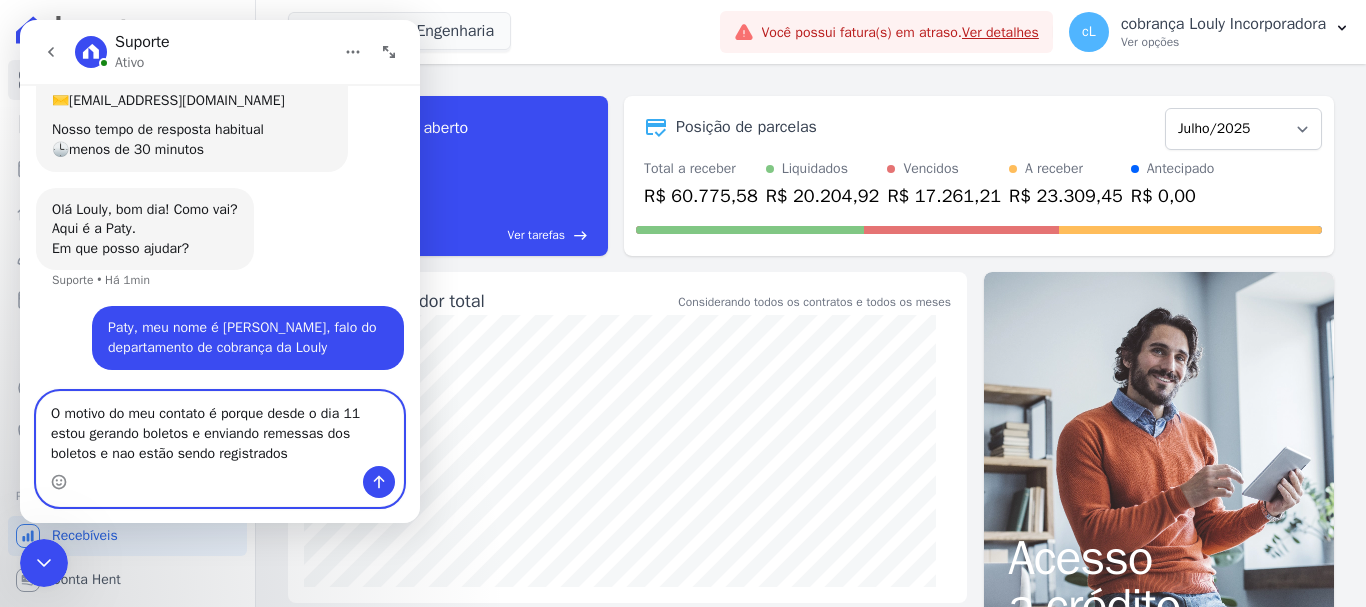 click on "O motivo do meu contato é porque desde o dia 11 estou gerando boletos e enviando remessas dos boletos e nao estão sendo registrados" at bounding box center [220, 429] 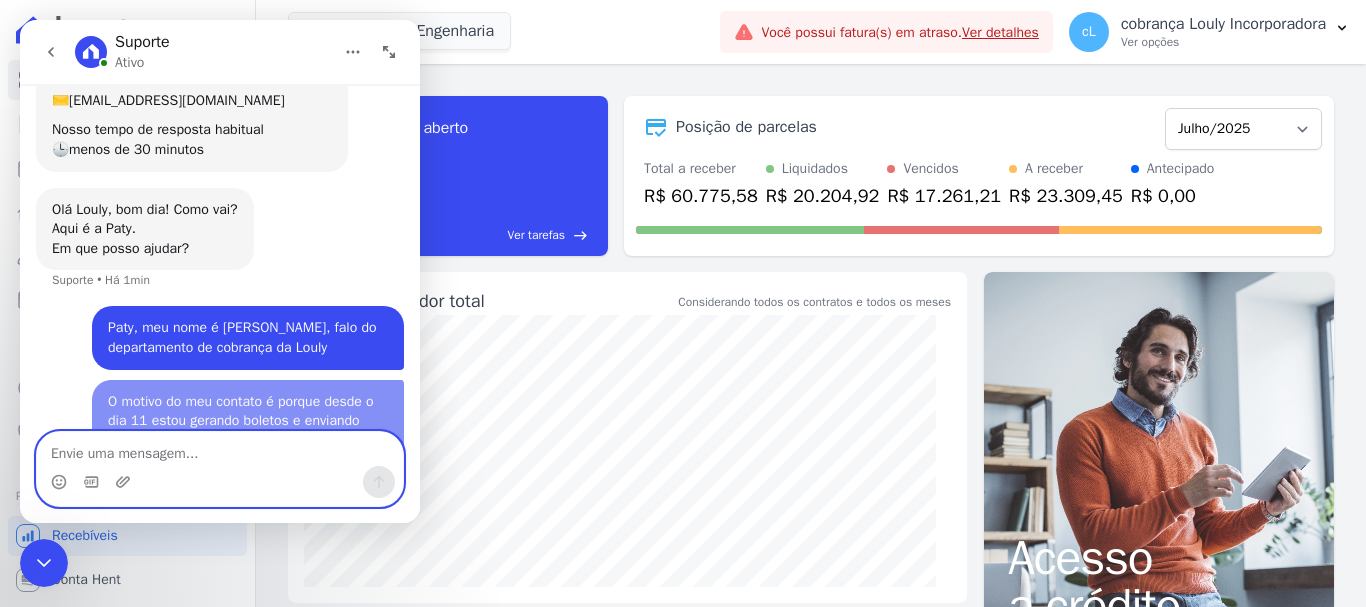 scroll, scrollTop: 193, scrollLeft: 0, axis: vertical 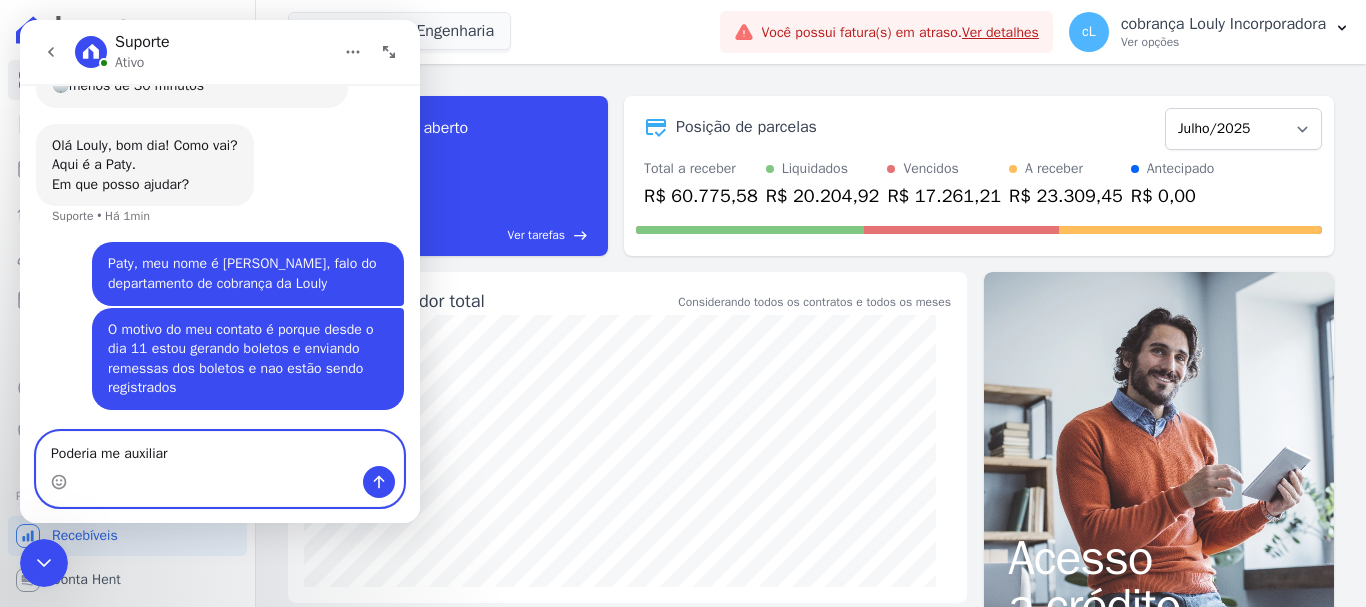 type on "Poderia me auxiliar?" 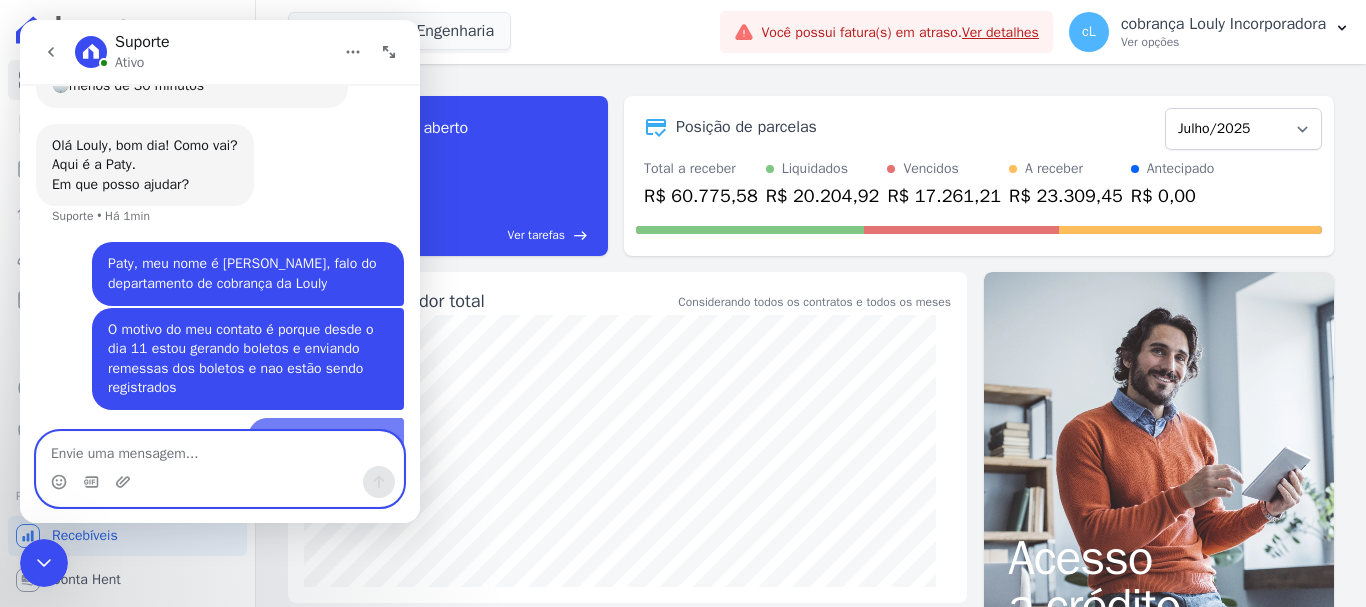 scroll, scrollTop: 239, scrollLeft: 0, axis: vertical 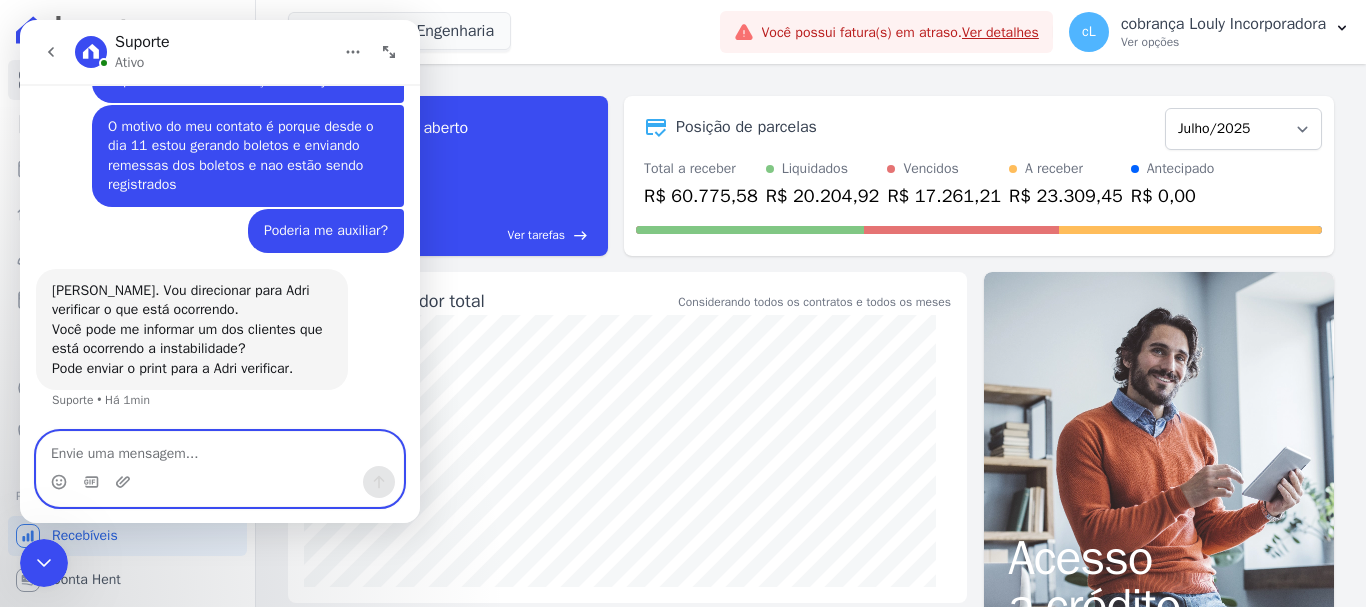 click at bounding box center [220, 449] 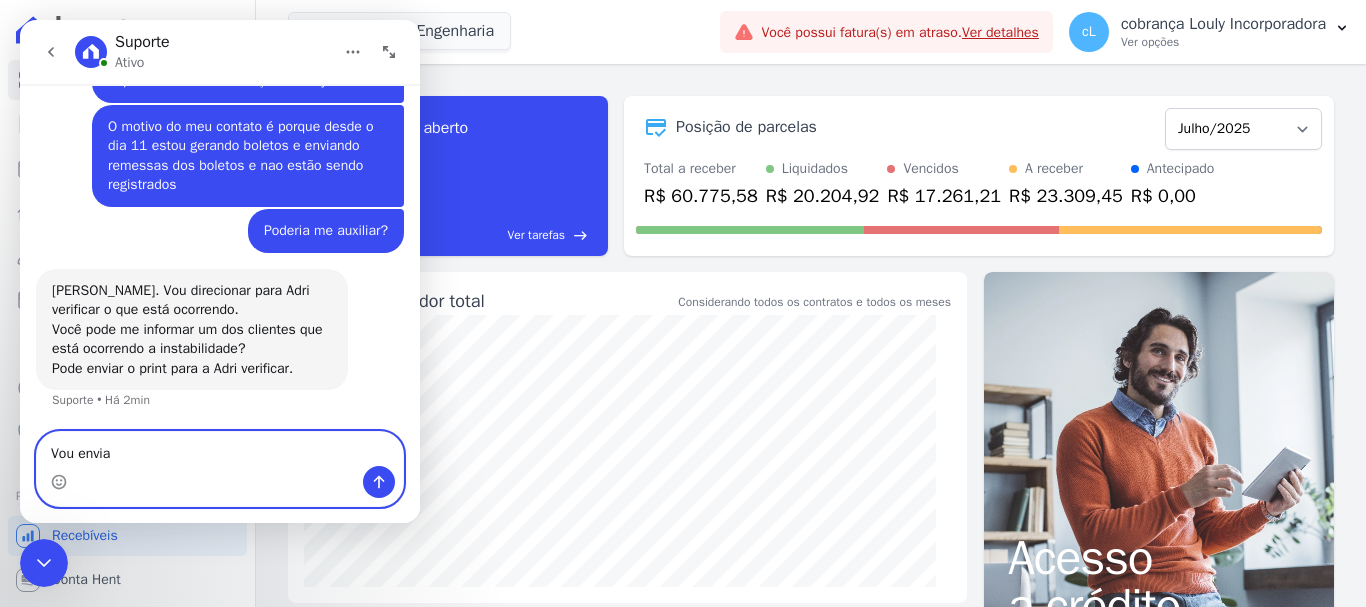 type on "Vou enviar" 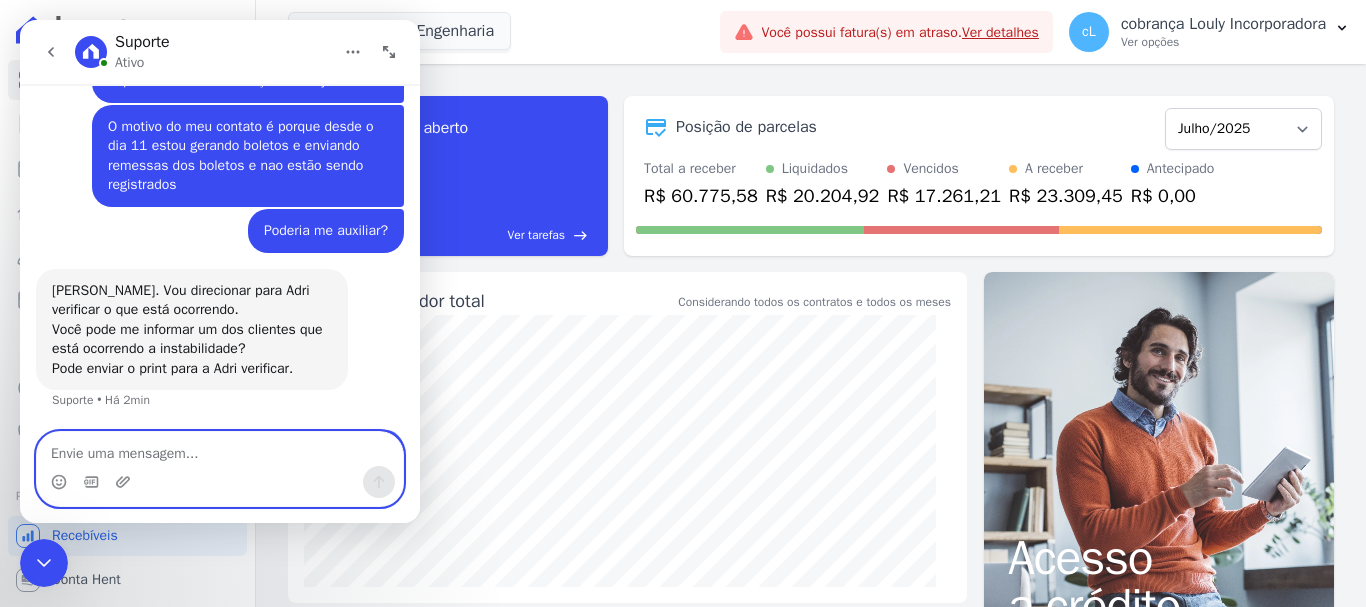 scroll, scrollTop: 436, scrollLeft: 0, axis: vertical 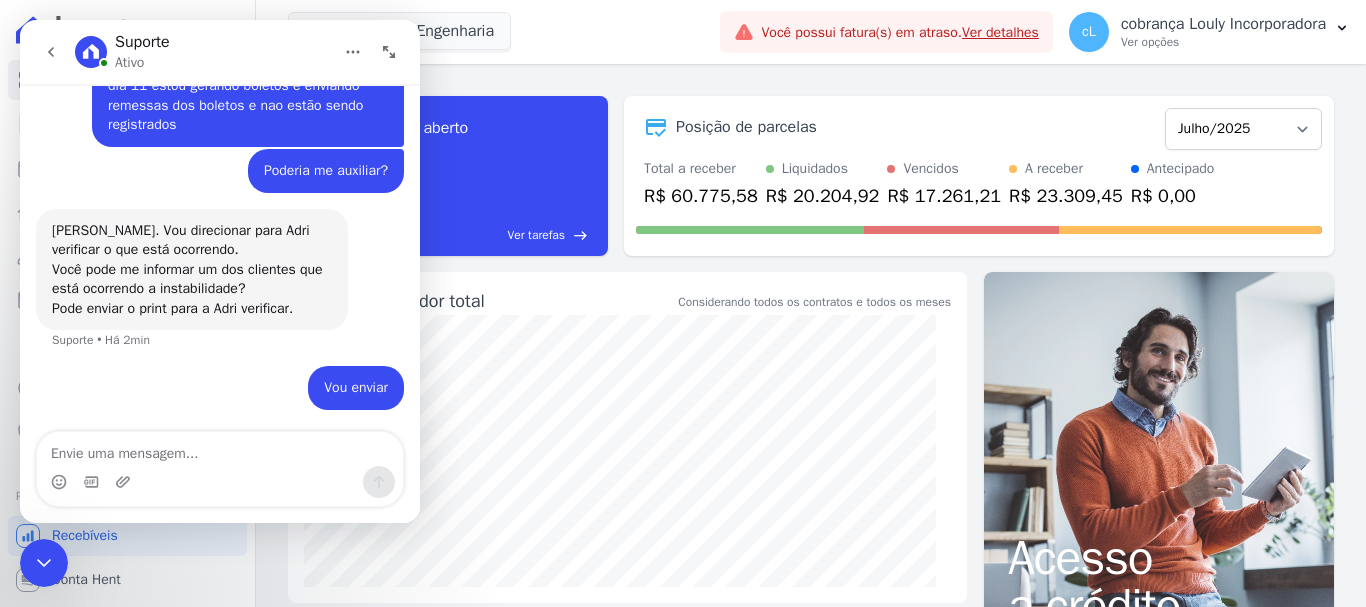 click at bounding box center [220, 482] 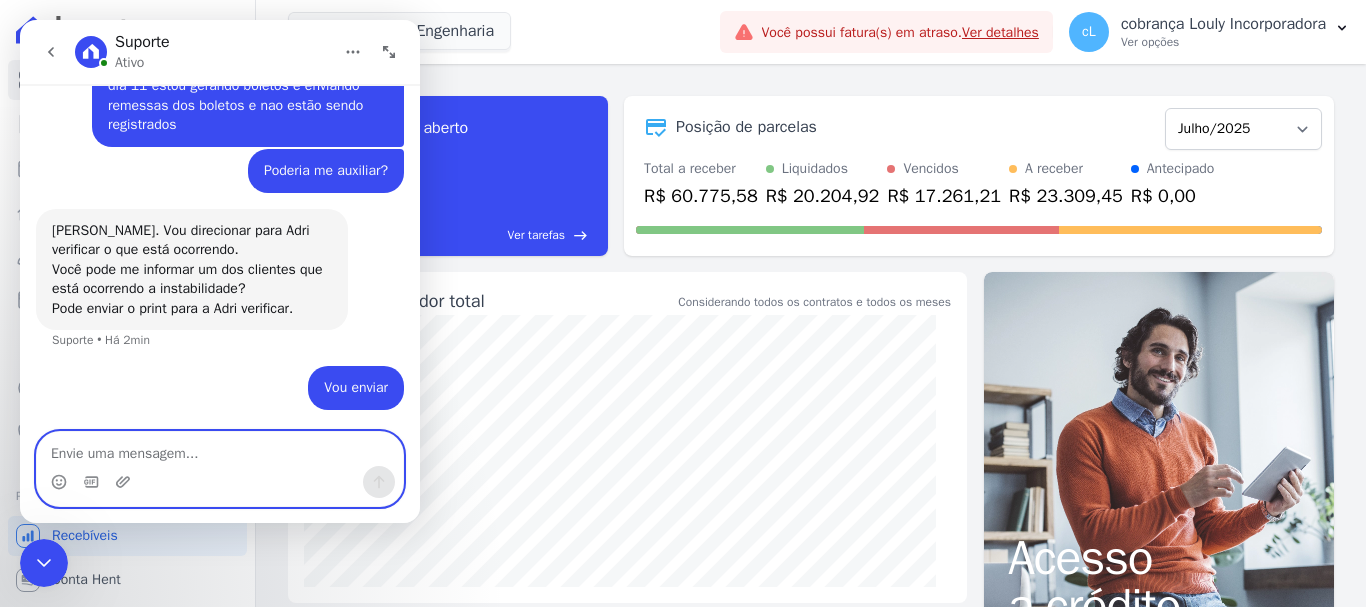 click at bounding box center (220, 449) 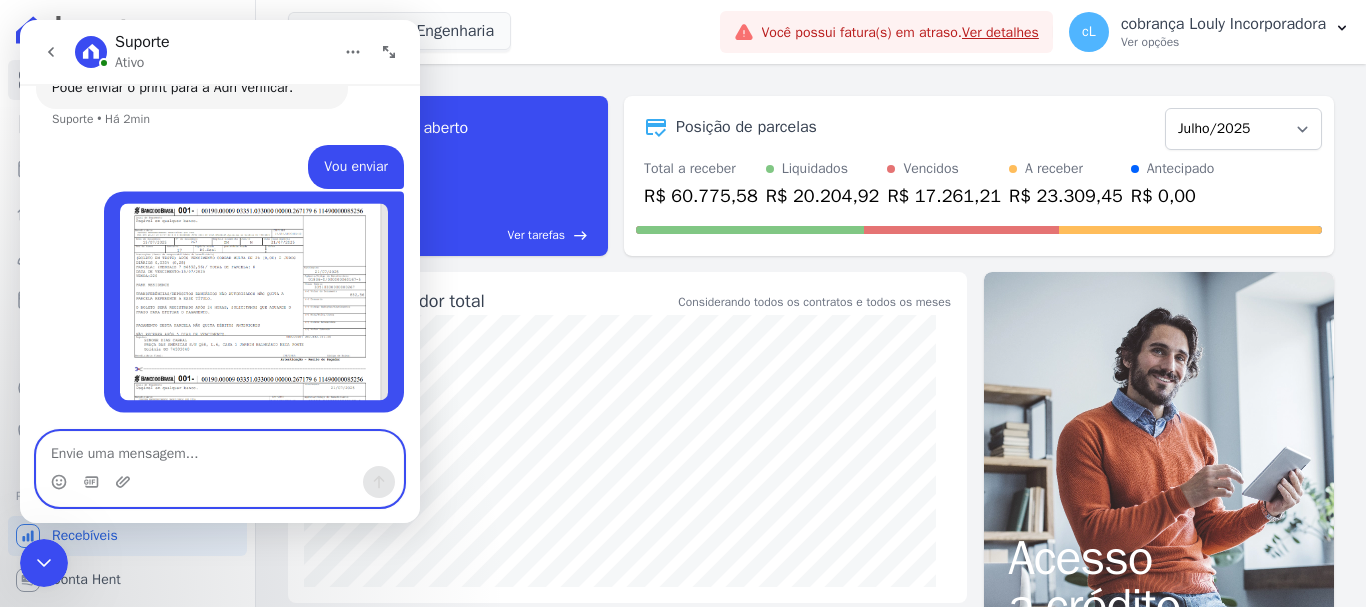 scroll, scrollTop: 659, scrollLeft: 0, axis: vertical 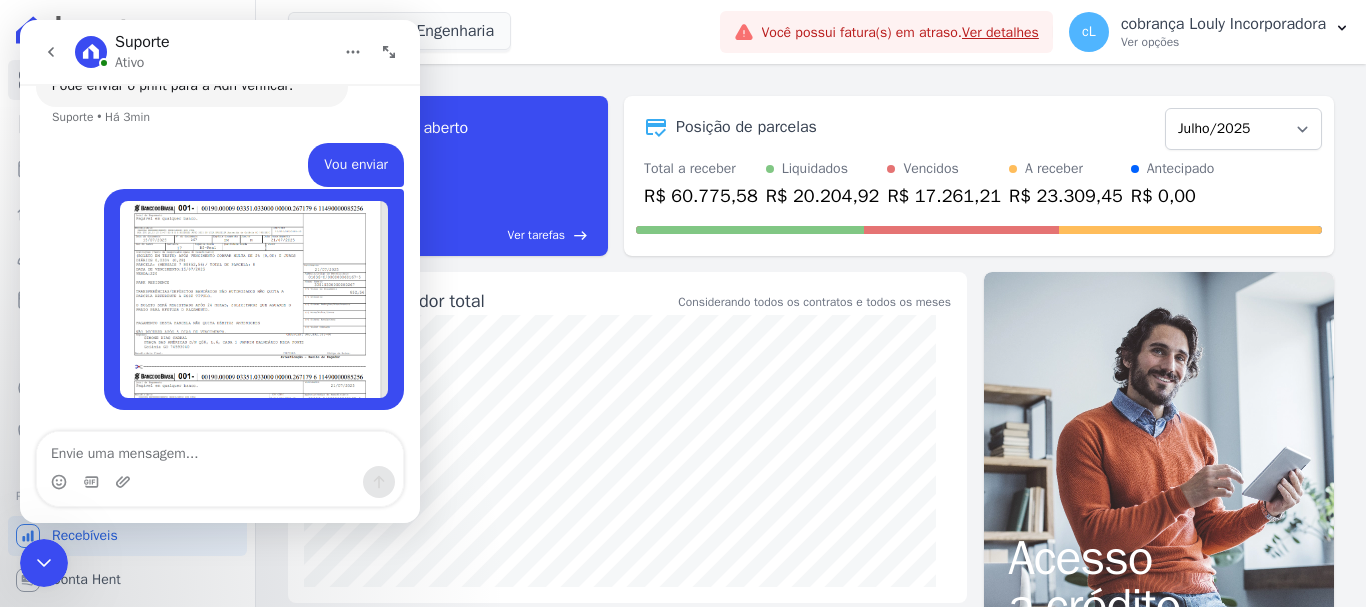 drag, startPoint x: 289, startPoint y: 476, endPoint x: 278, endPoint y: 468, distance: 13.601471 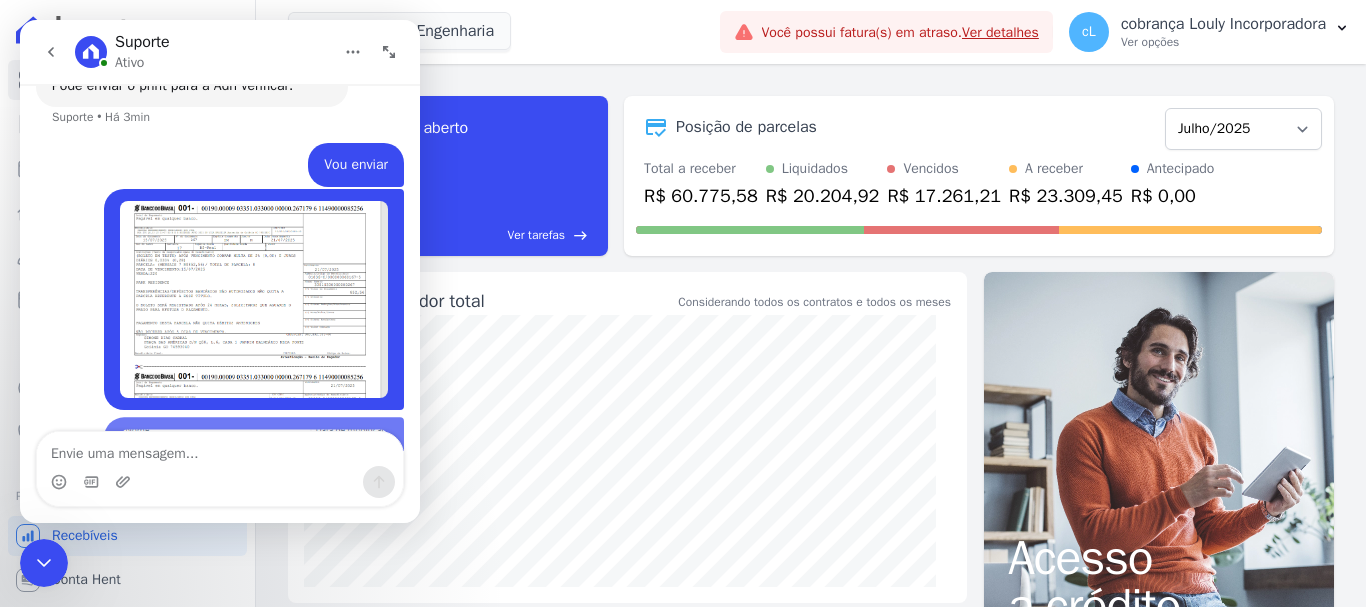 scroll, scrollTop: 761, scrollLeft: 0, axis: vertical 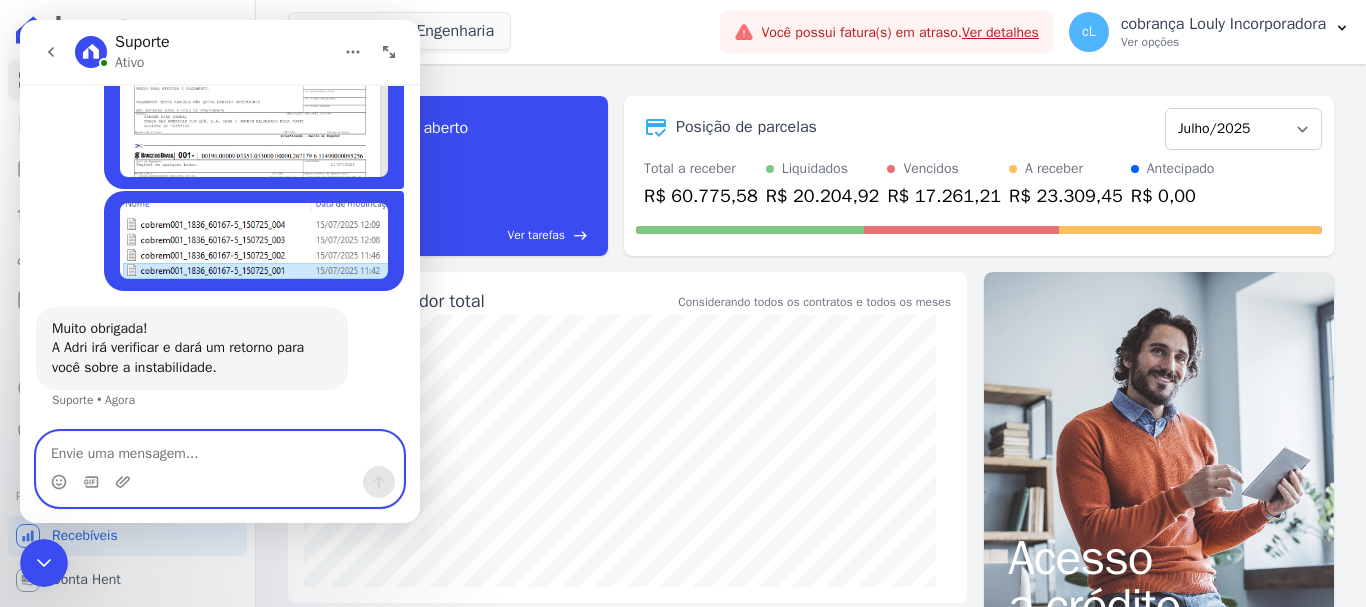 click at bounding box center [220, 449] 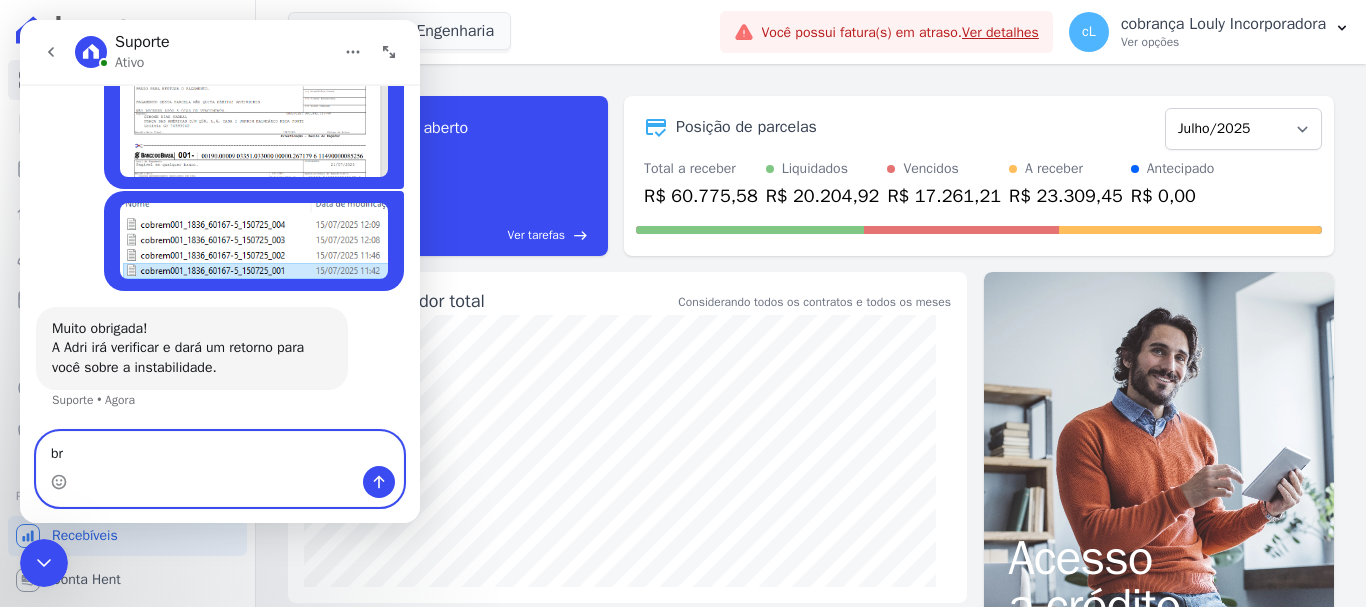 type on "b" 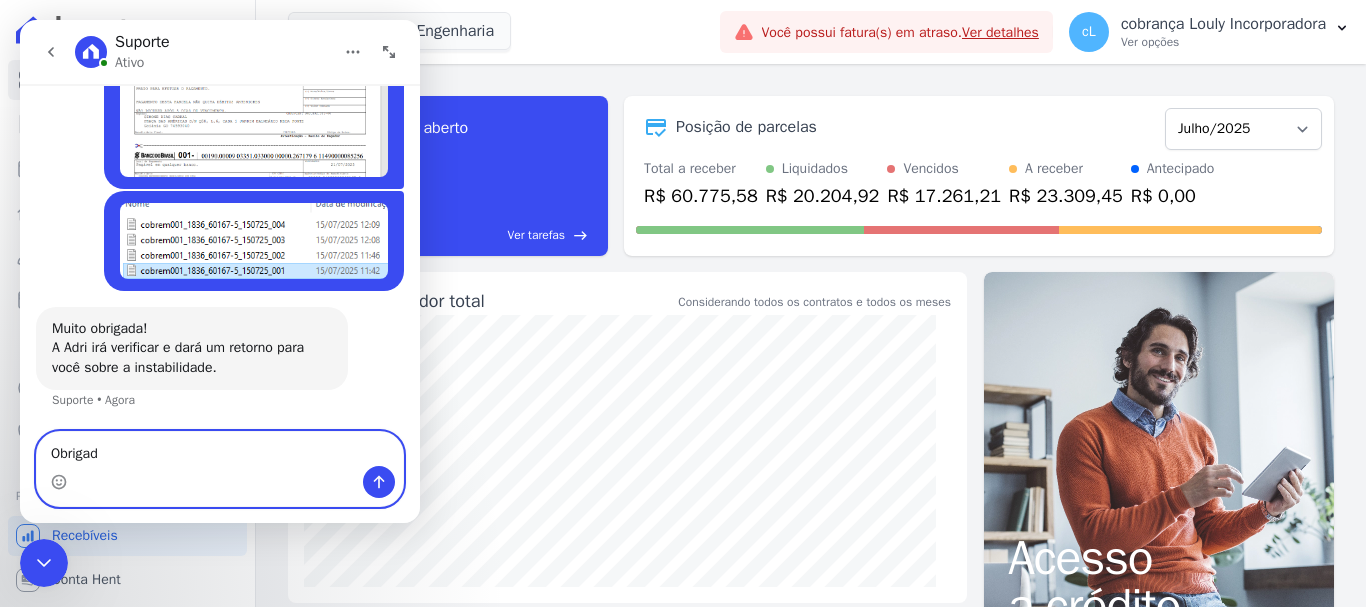 type on "Obrigada" 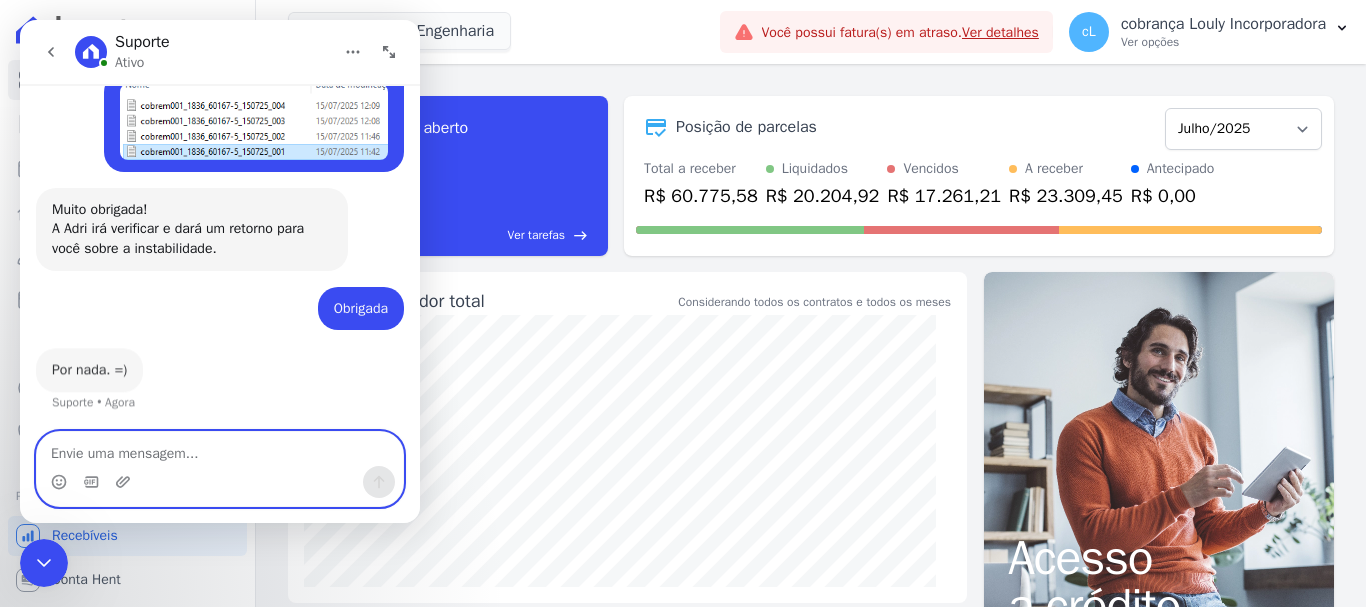 scroll, scrollTop: 979, scrollLeft: 0, axis: vertical 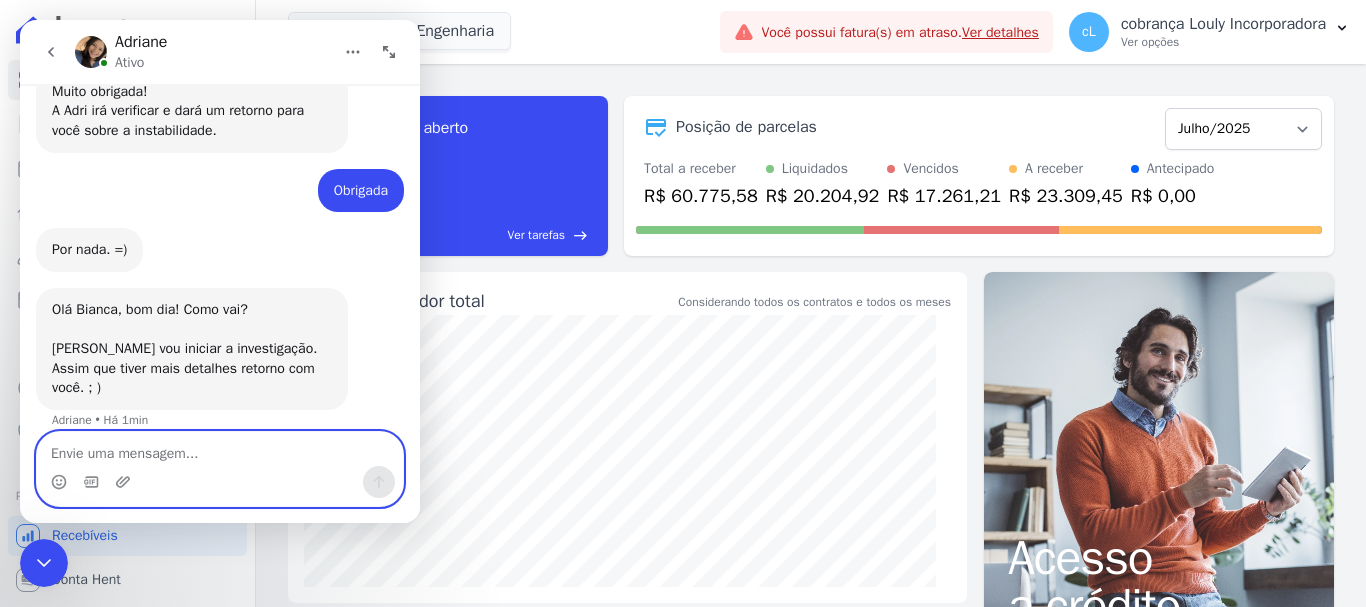 click at bounding box center [220, 449] 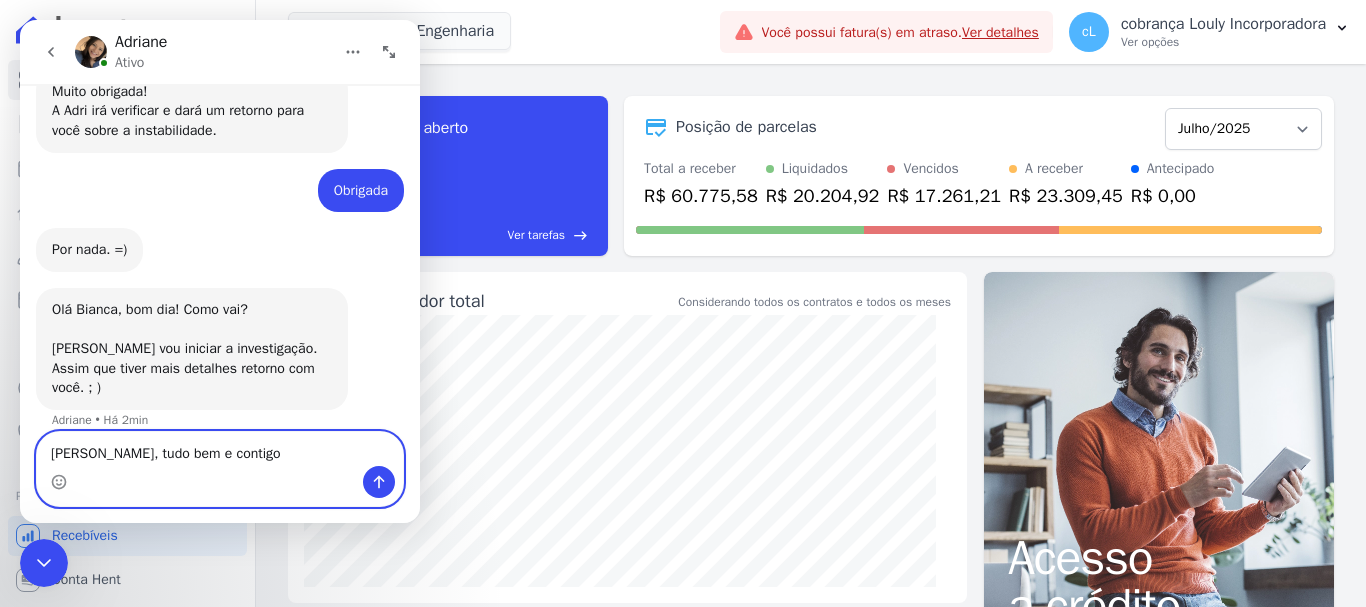 type on "[PERSON_NAME], tudo bem e contigo?" 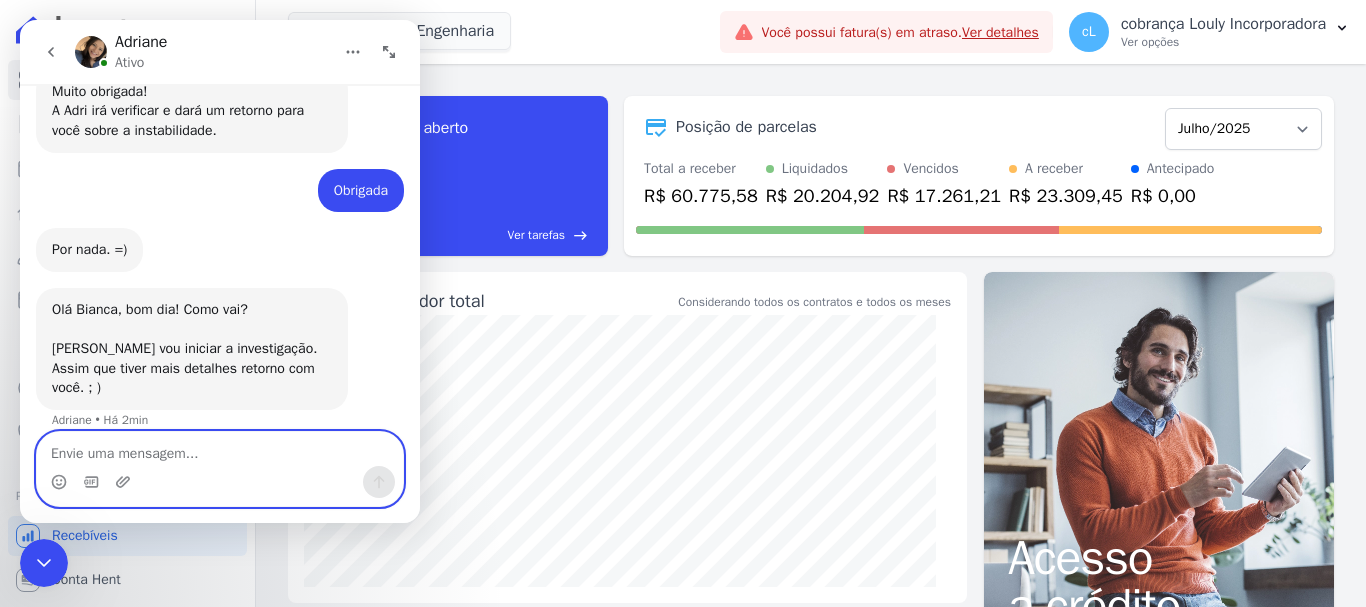 scroll, scrollTop: 1157, scrollLeft: 0, axis: vertical 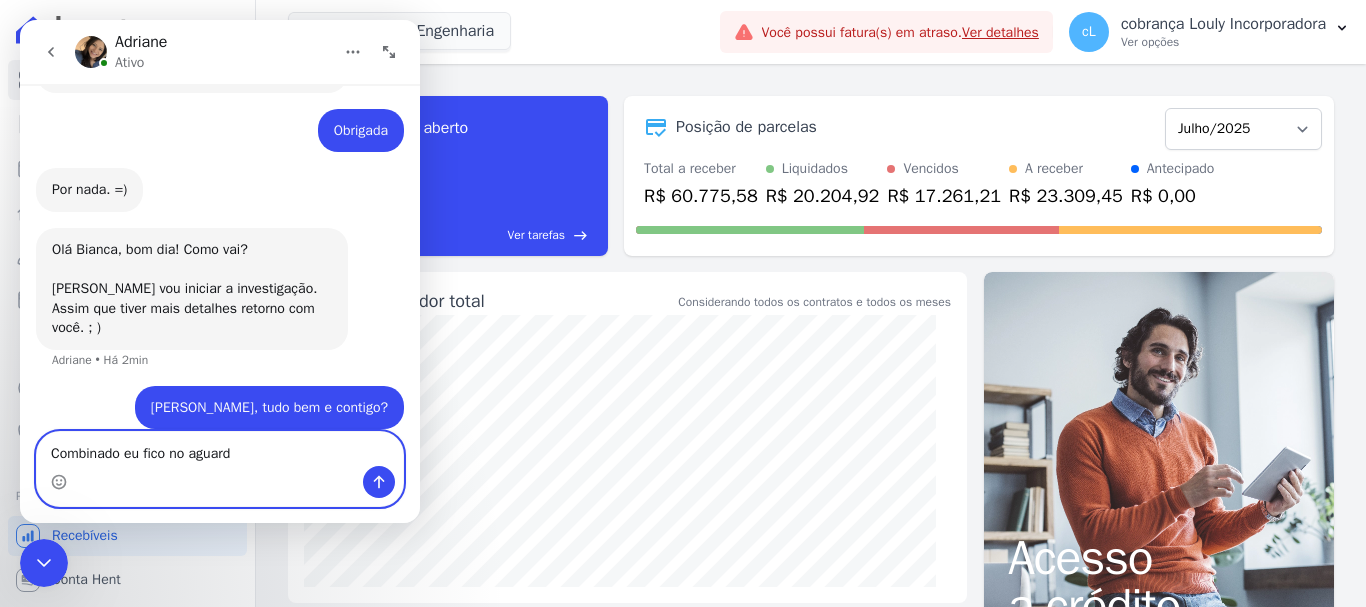 type on "Combinado eu fico no aguardo" 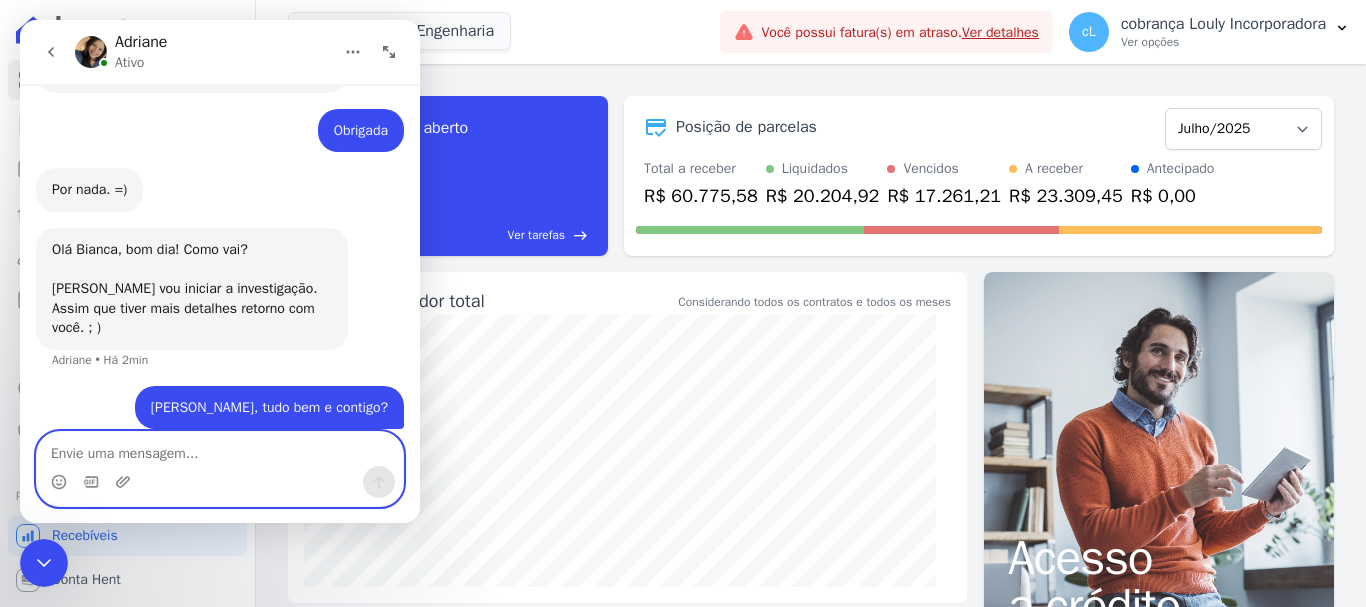 scroll, scrollTop: 1202, scrollLeft: 0, axis: vertical 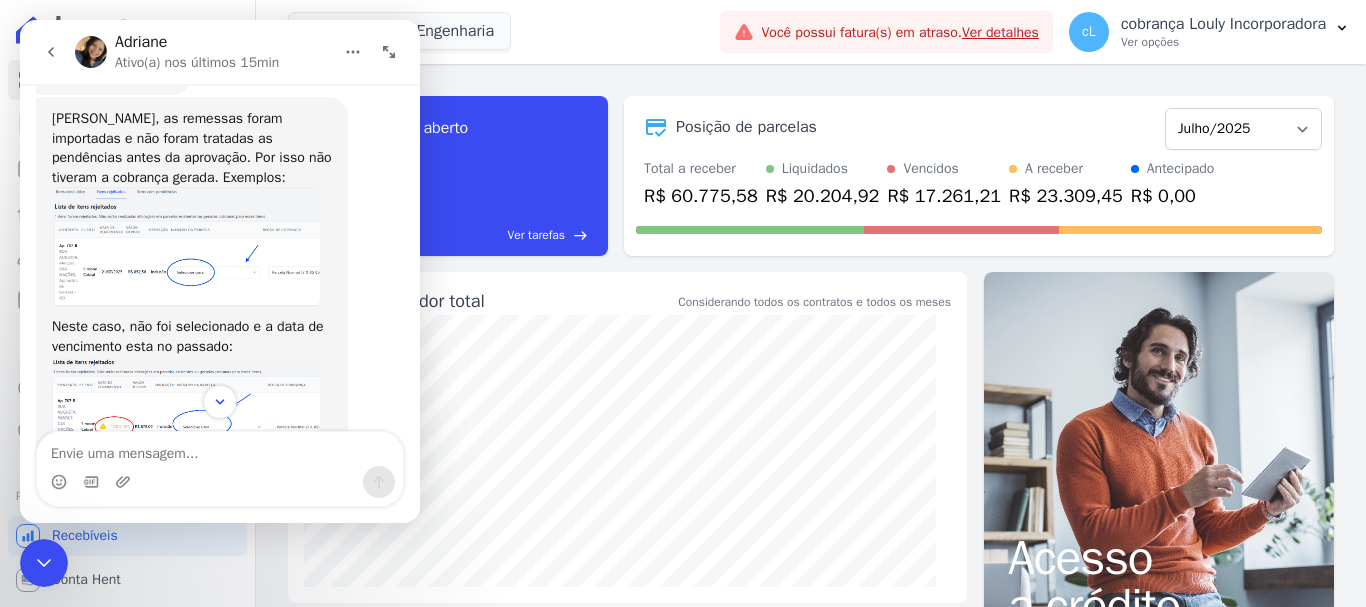 click at bounding box center [186, 247] 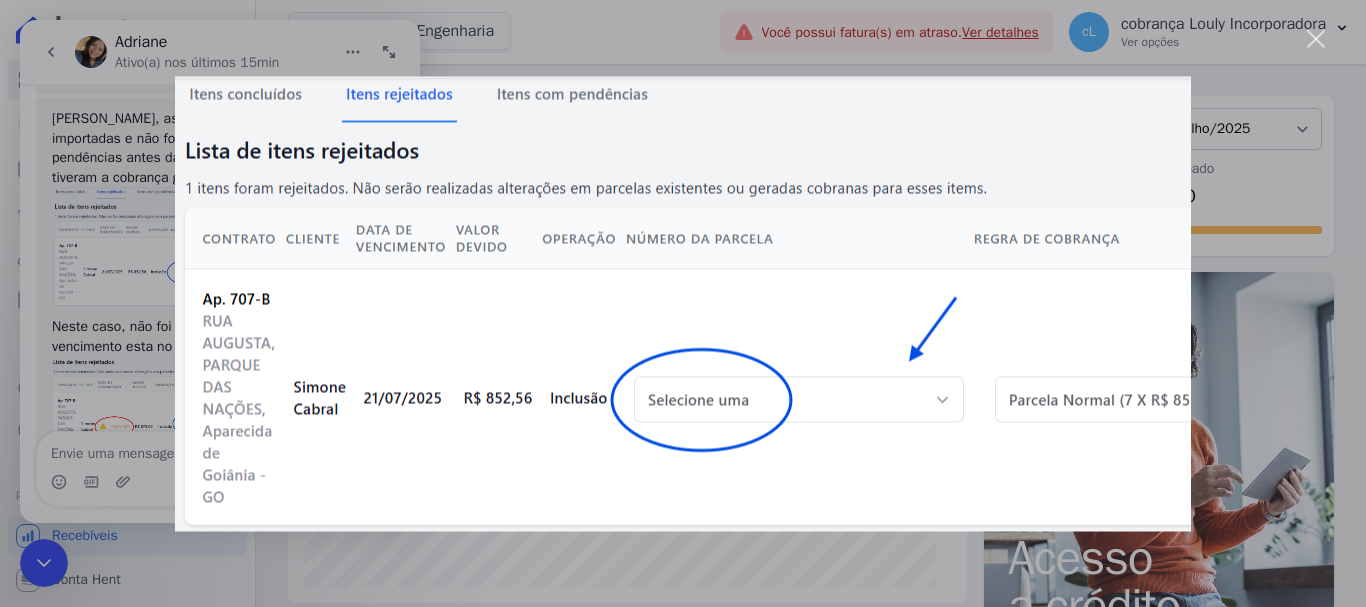 scroll, scrollTop: 0, scrollLeft: 0, axis: both 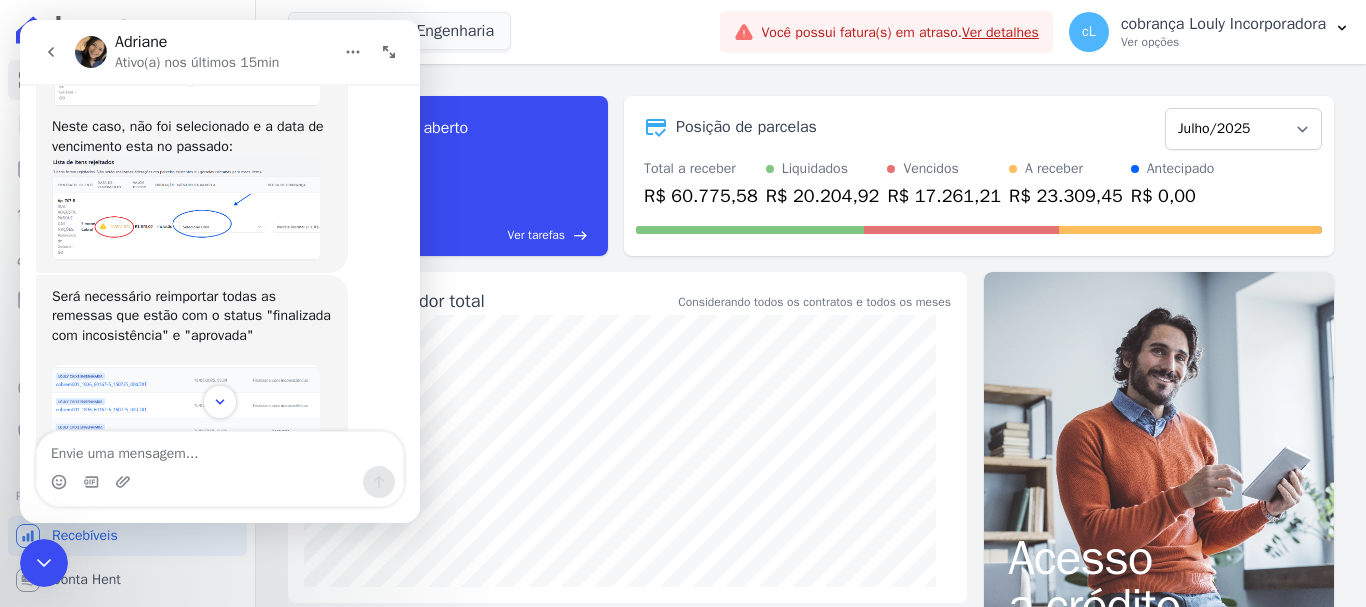 click at bounding box center [186, 209] 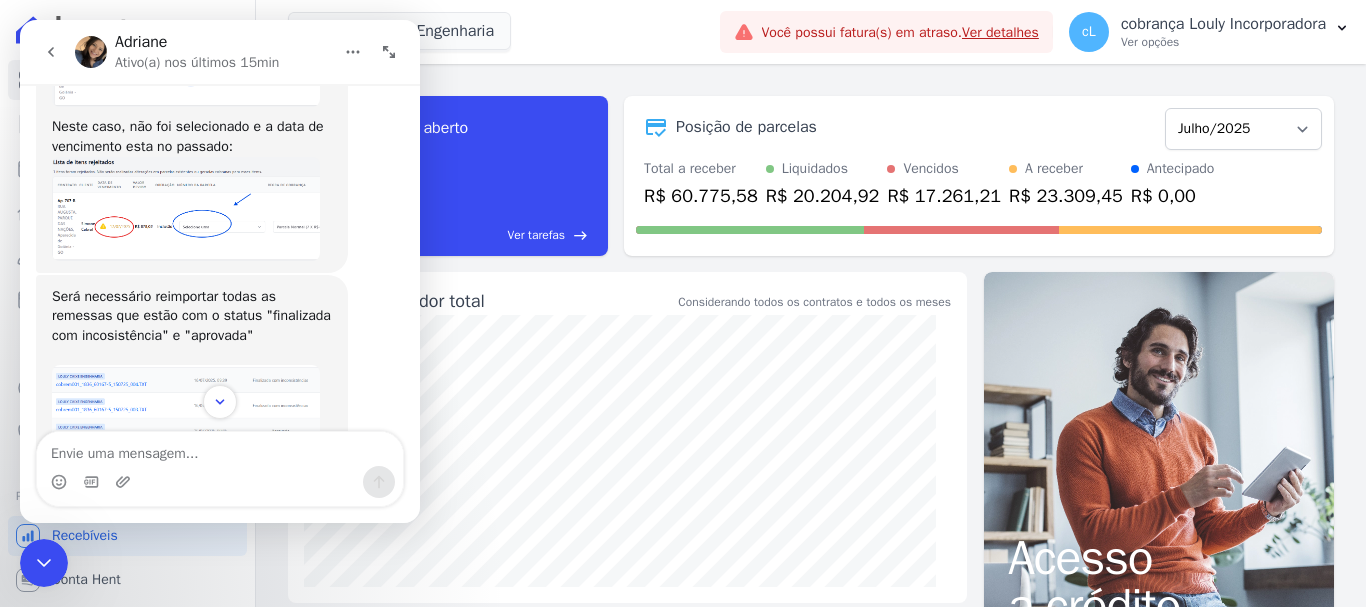 scroll, scrollTop: 0, scrollLeft: 0, axis: both 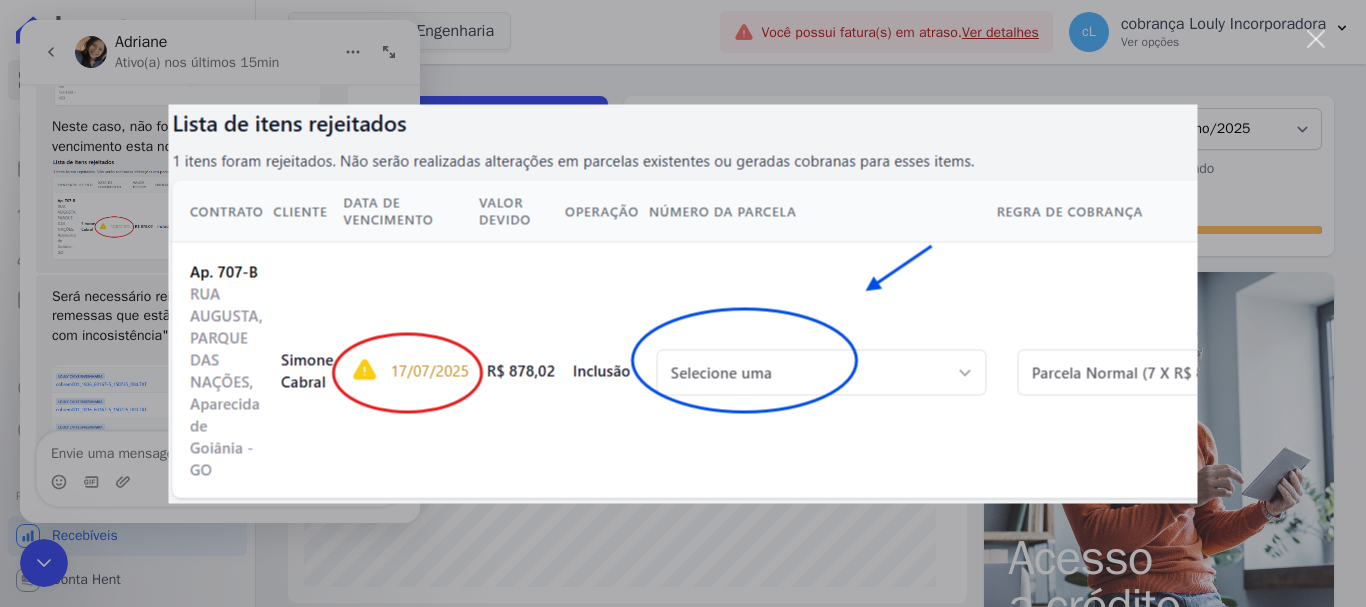 click at bounding box center (683, 303) 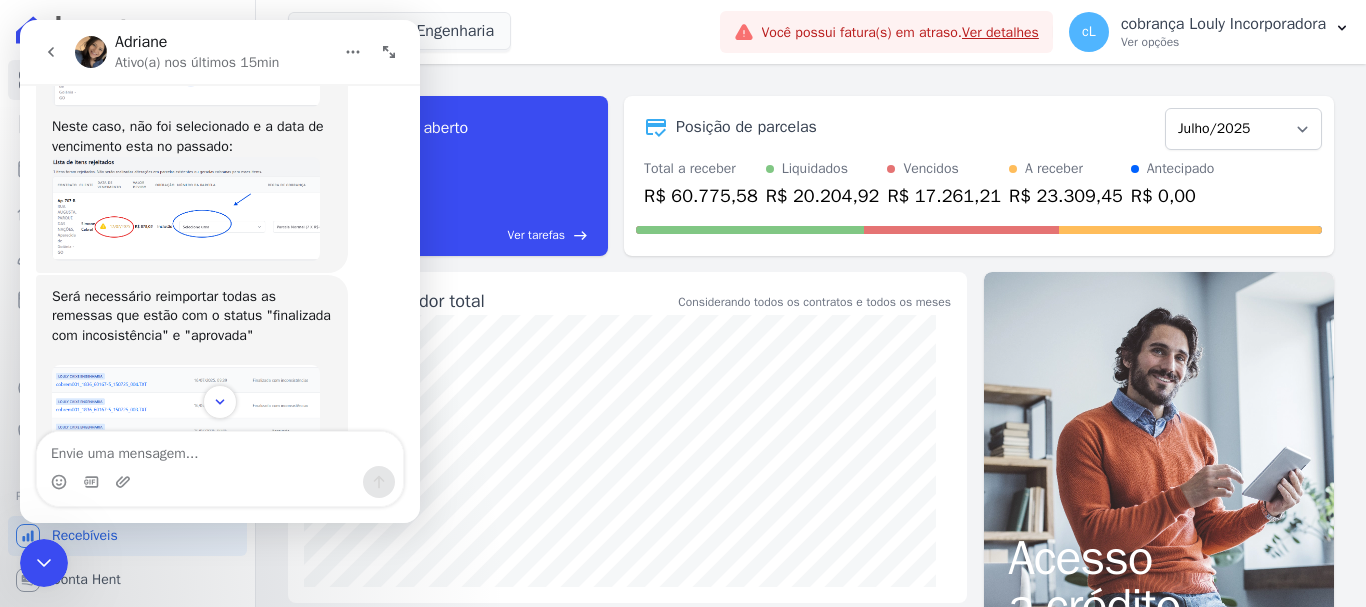click at bounding box center [220, 402] 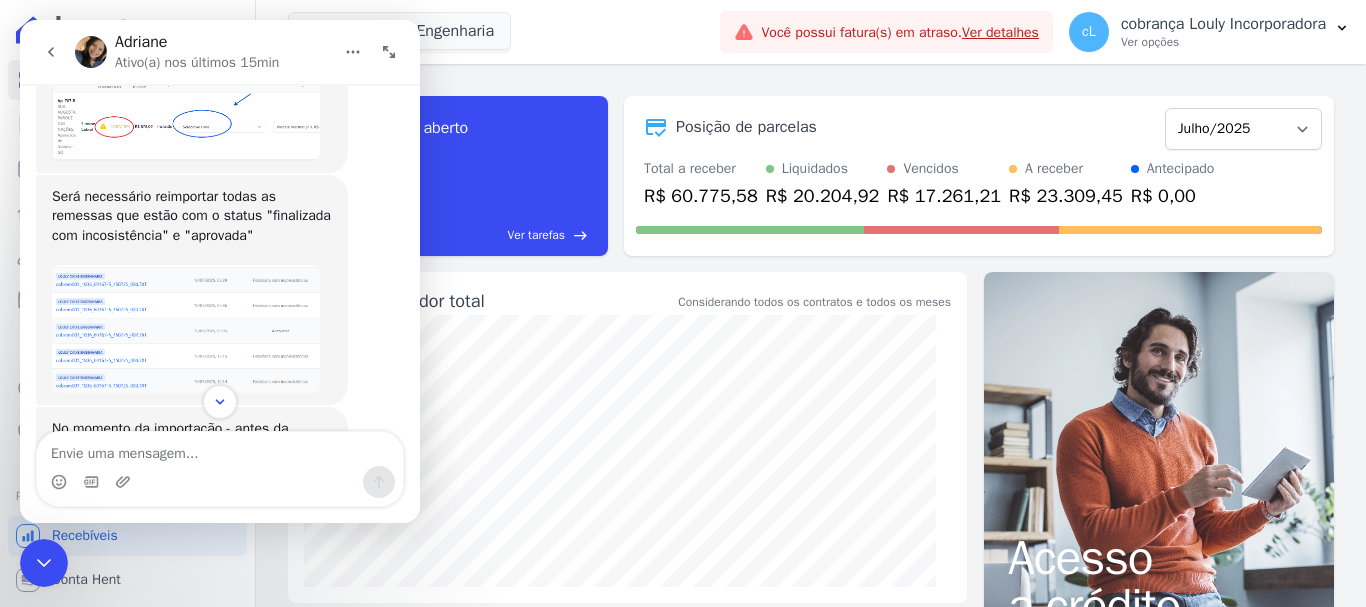 click at bounding box center [186, 329] 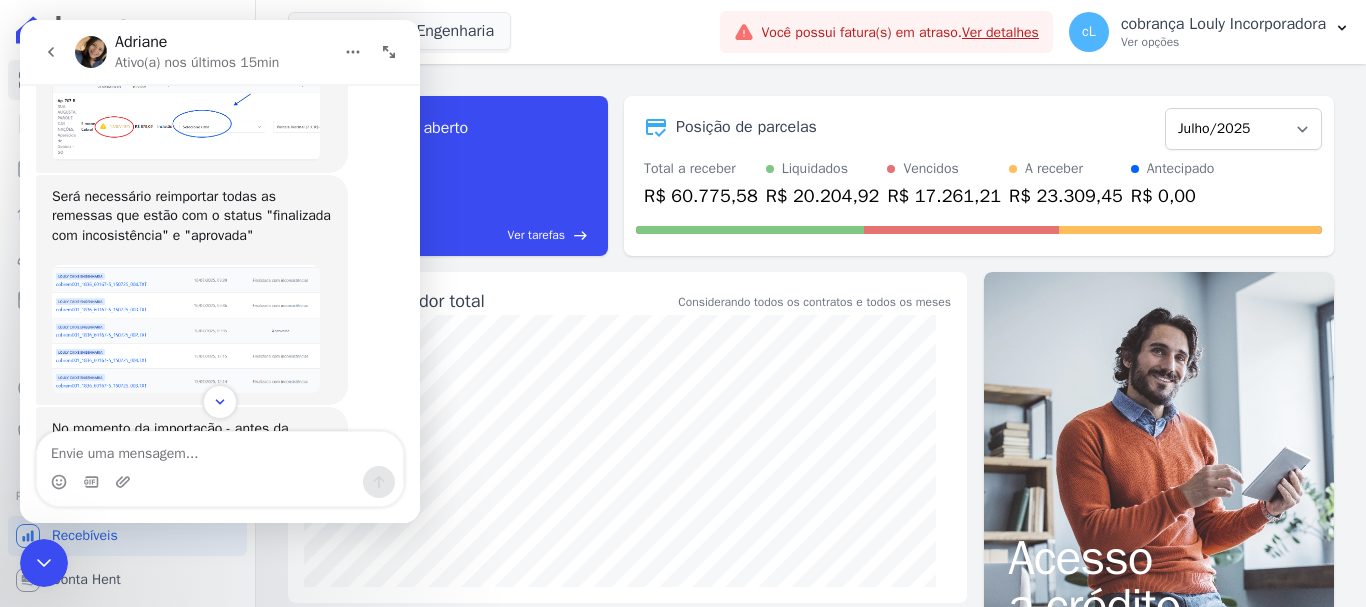 scroll, scrollTop: 0, scrollLeft: 0, axis: both 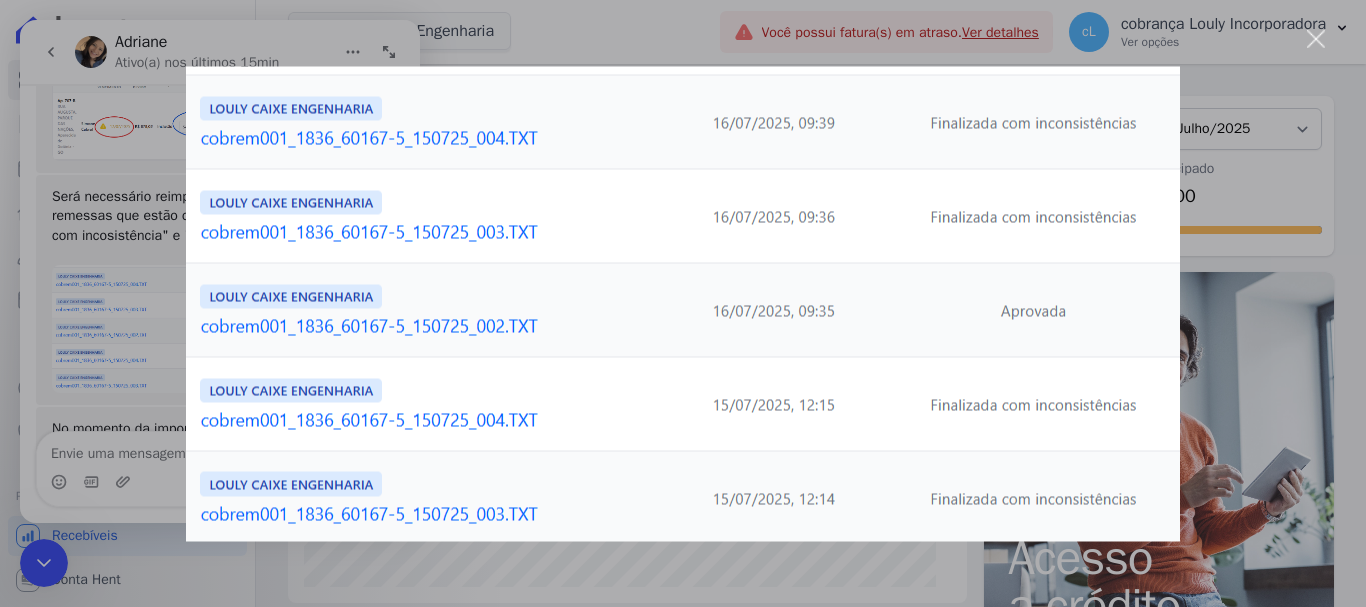 click at bounding box center [683, 303] 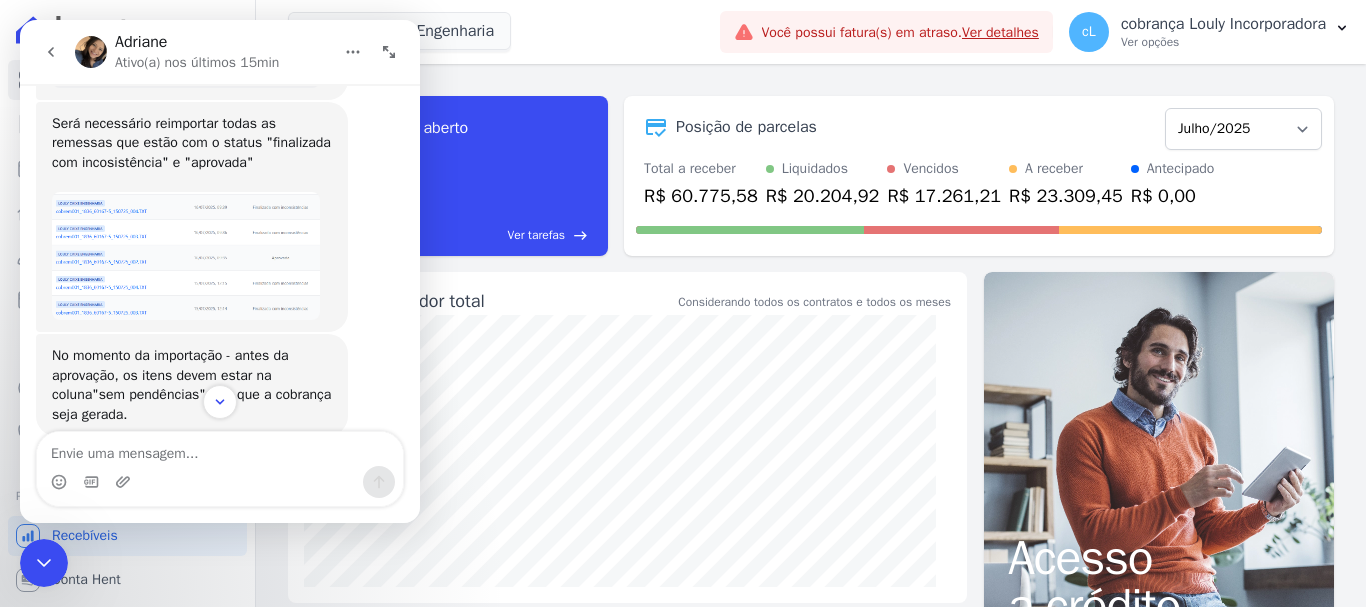 scroll, scrollTop: 2006, scrollLeft: 0, axis: vertical 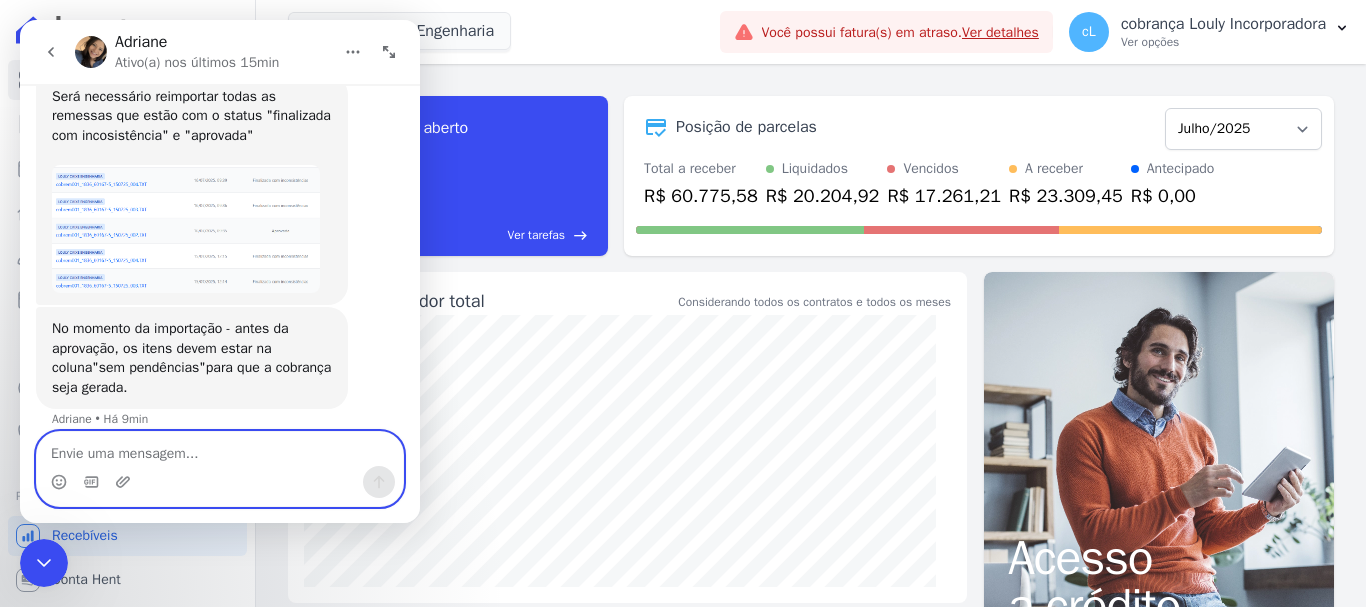 click at bounding box center [220, 449] 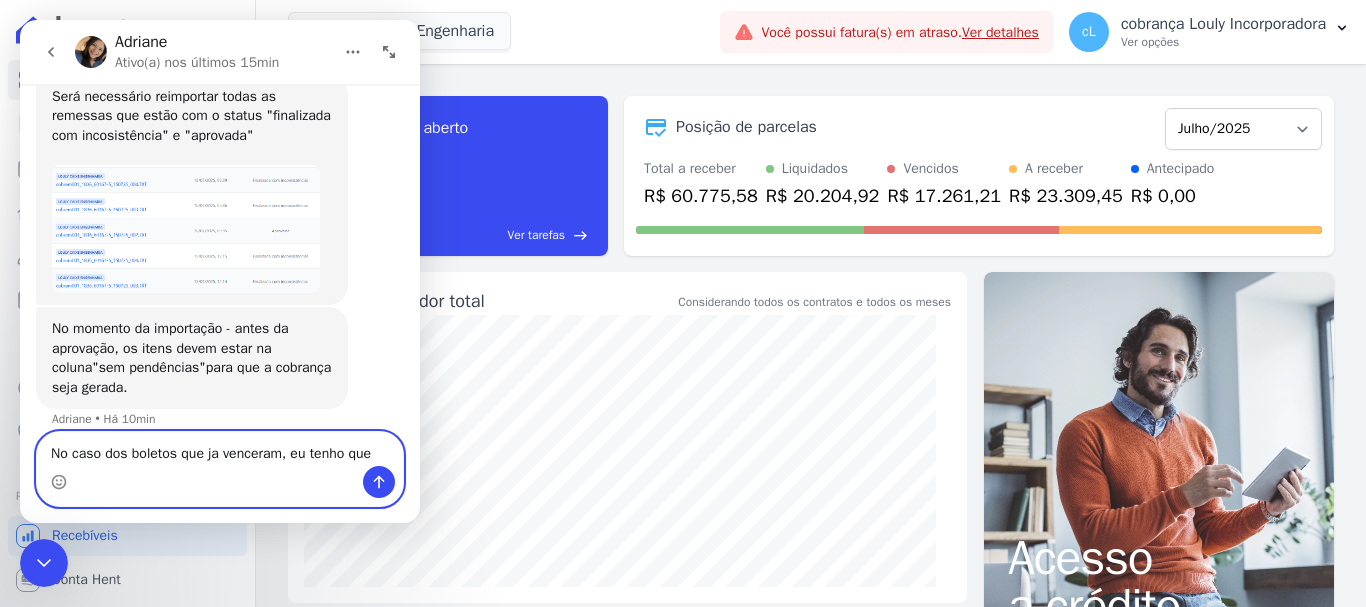 scroll, scrollTop: 2026, scrollLeft: 0, axis: vertical 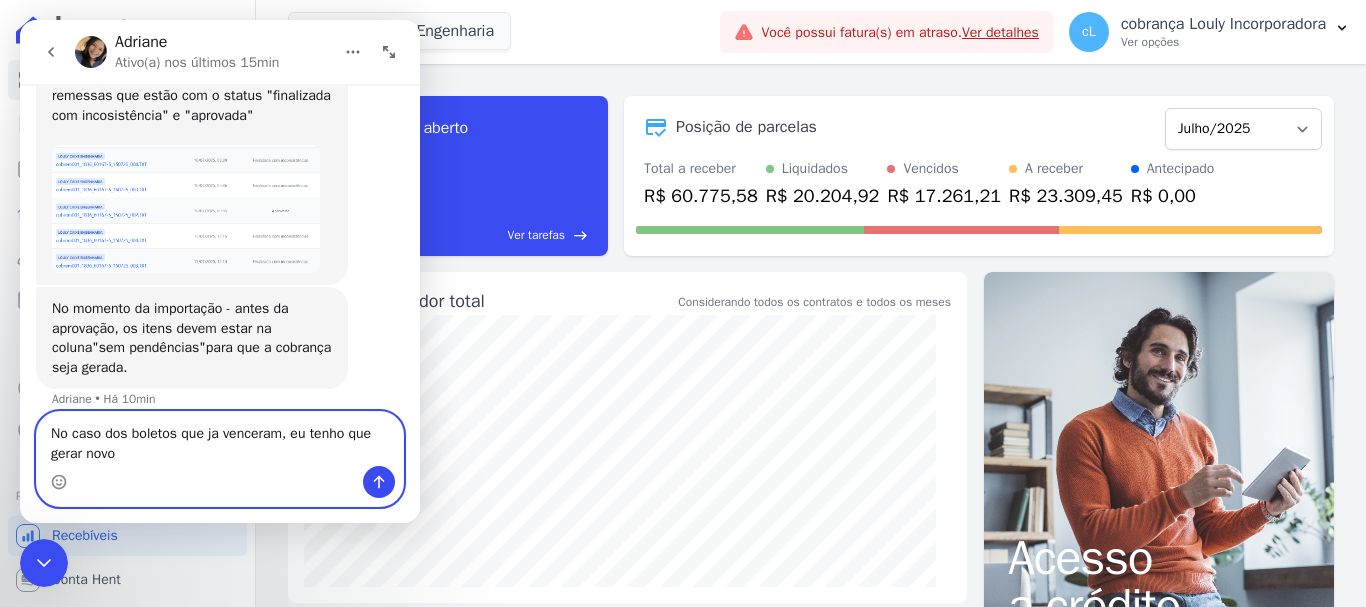 type on "No caso dos boletos que ja venceram, eu tenho que gerar novos" 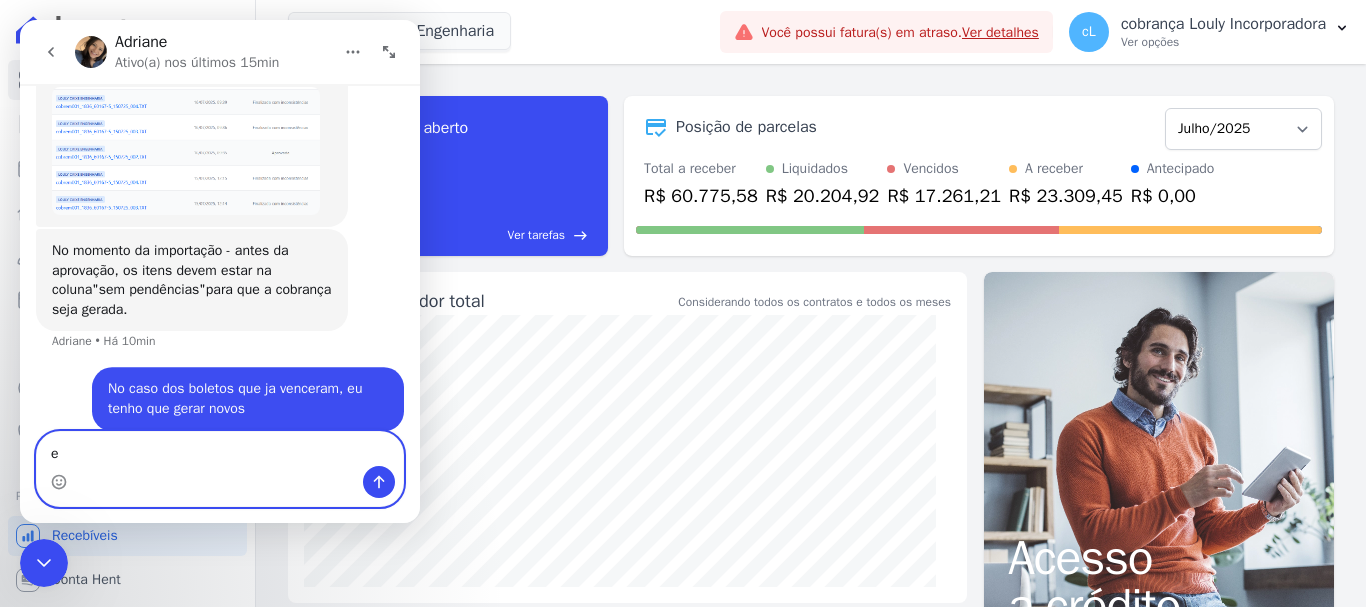 scroll, scrollTop: 2085, scrollLeft: 0, axis: vertical 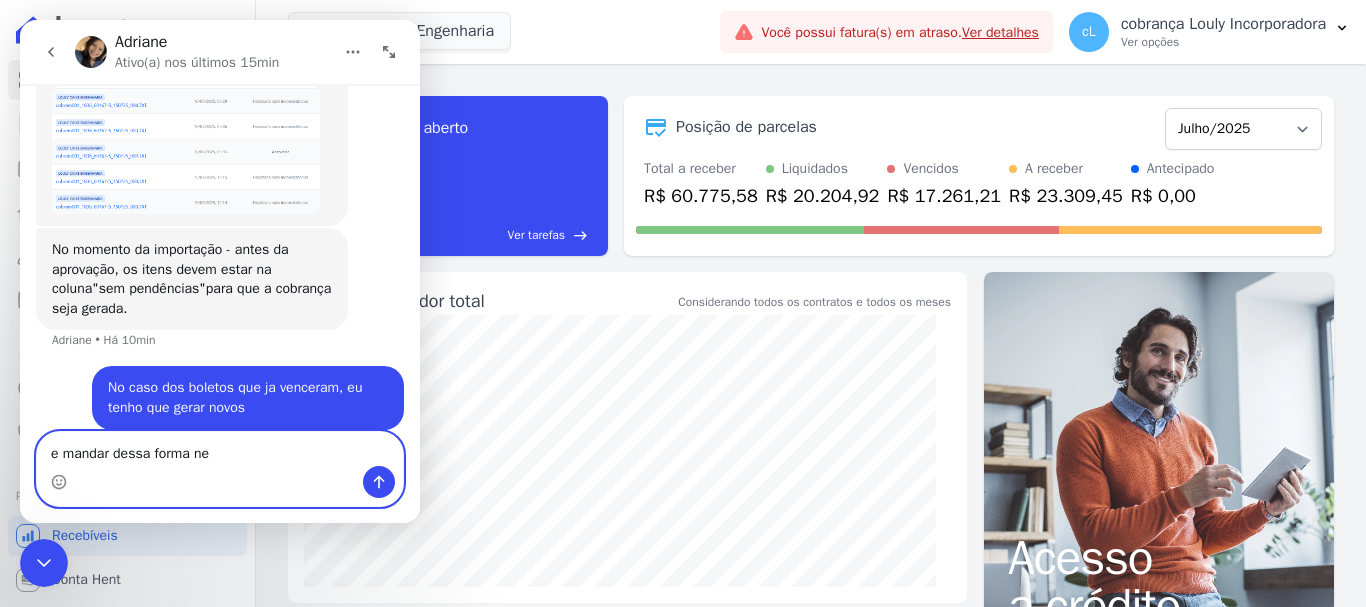 type on "e mandar dessa forma ne?" 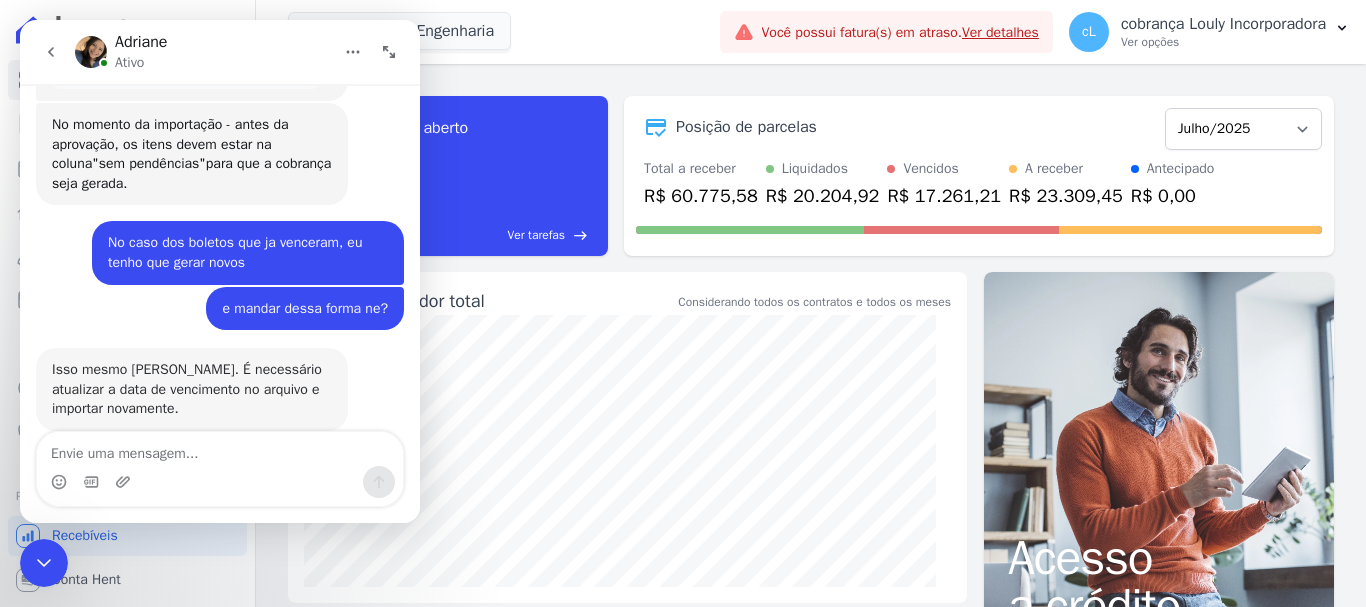 scroll, scrollTop: 2229, scrollLeft: 0, axis: vertical 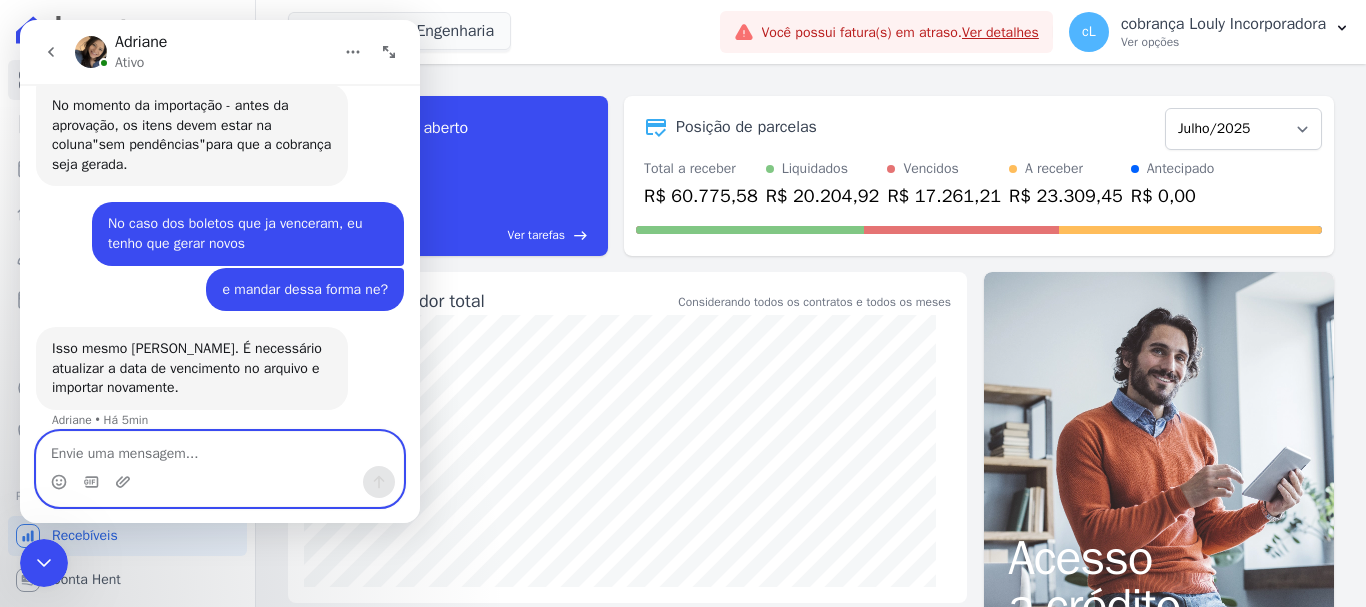 click at bounding box center (220, 449) 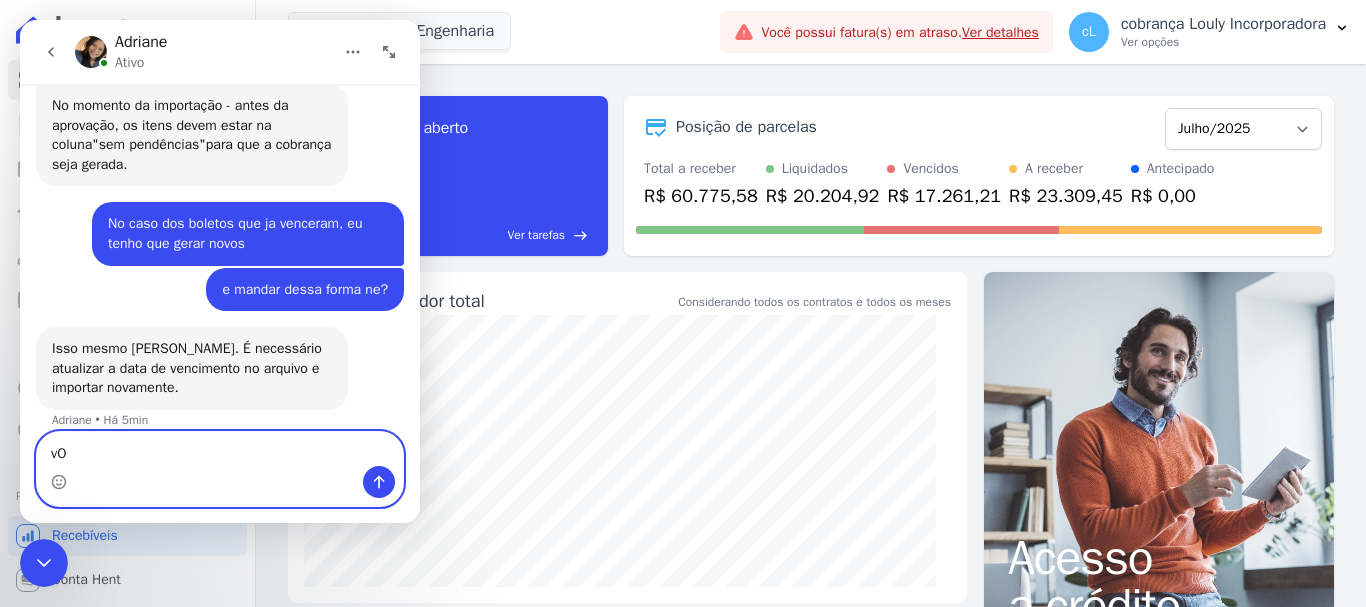 type on "v" 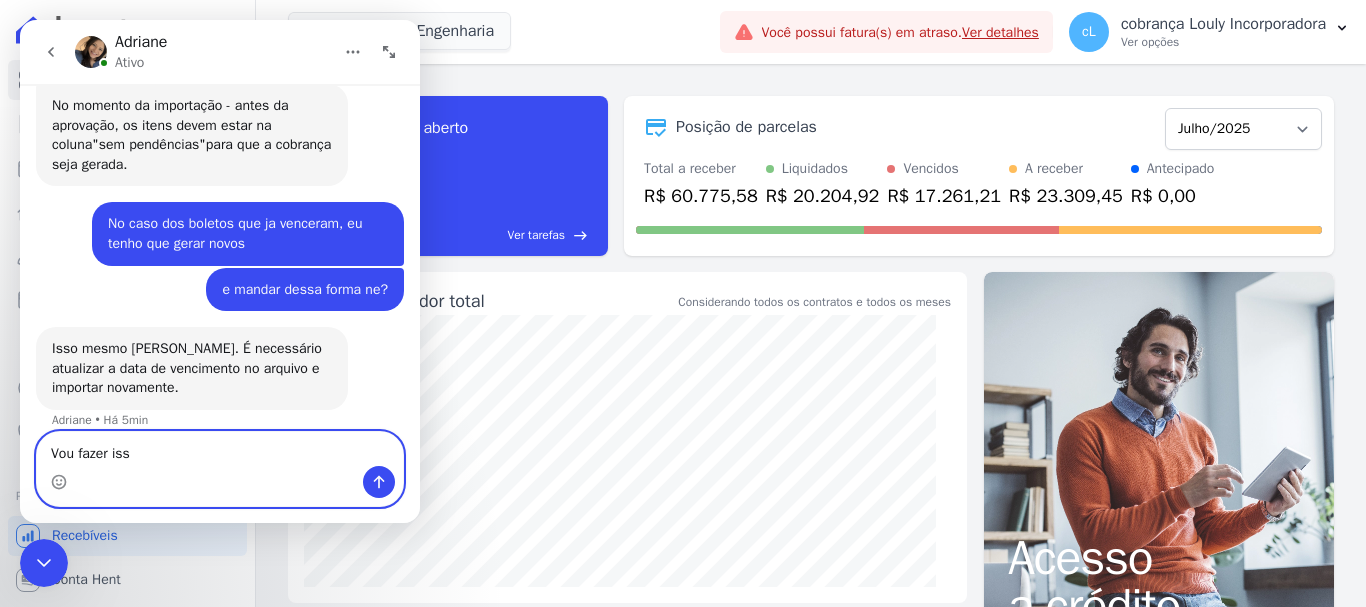 type on "Vou fazer isso" 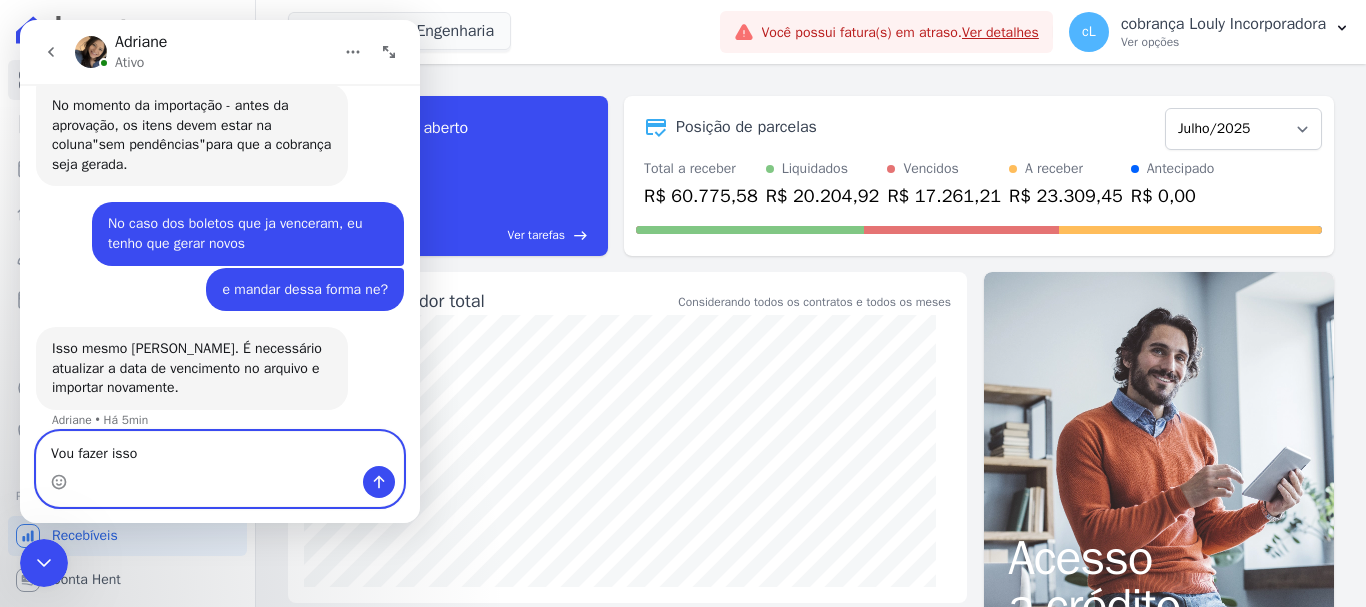 type 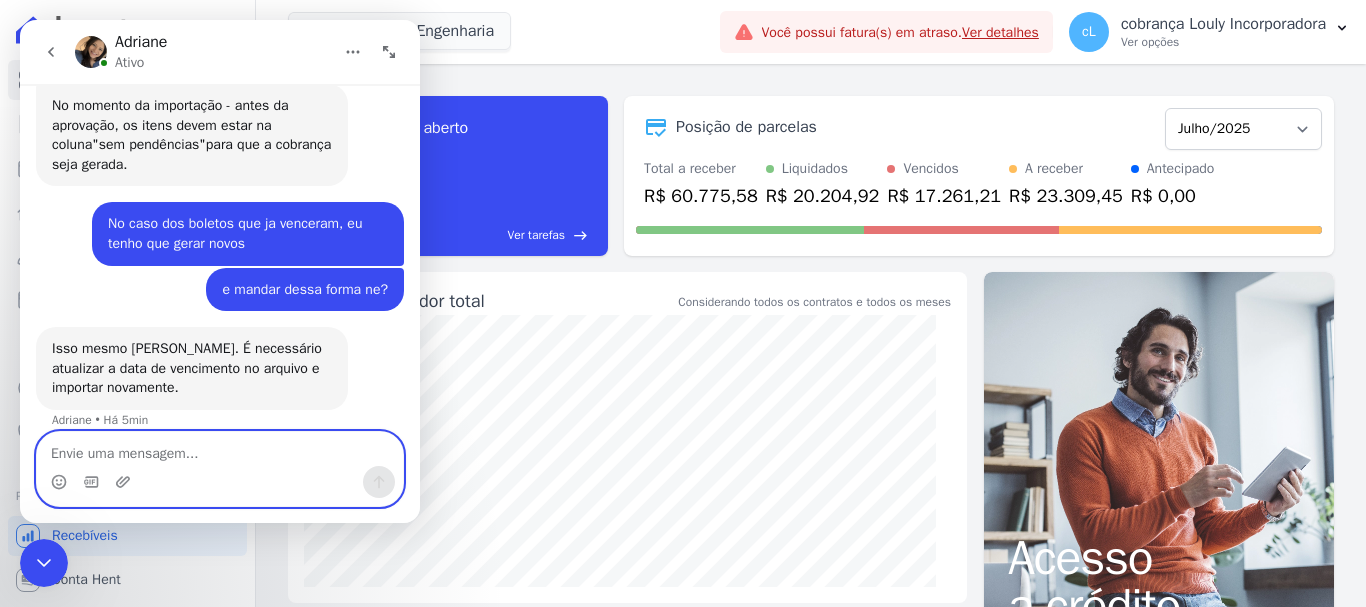 scroll, scrollTop: 2289, scrollLeft: 0, axis: vertical 